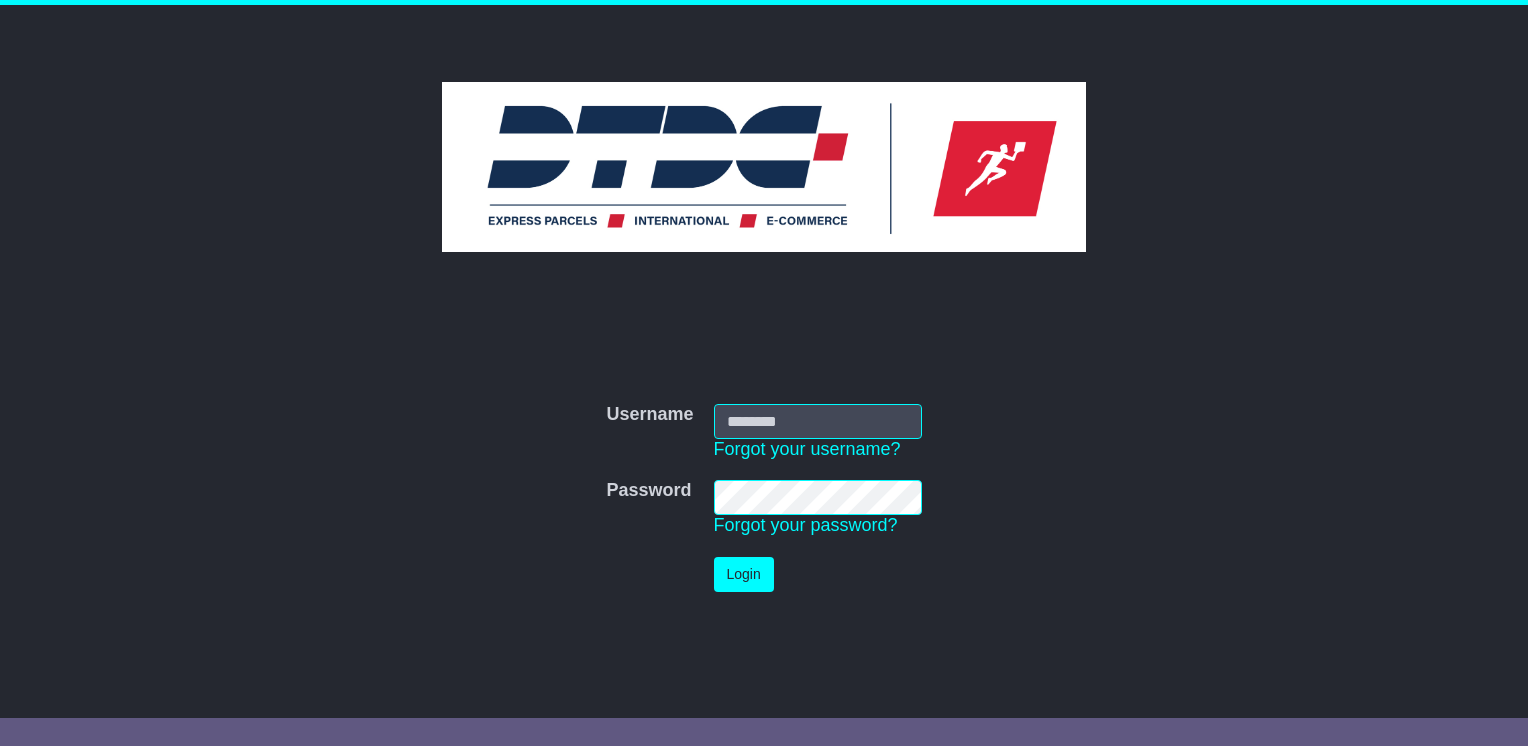 scroll, scrollTop: 0, scrollLeft: 0, axis: both 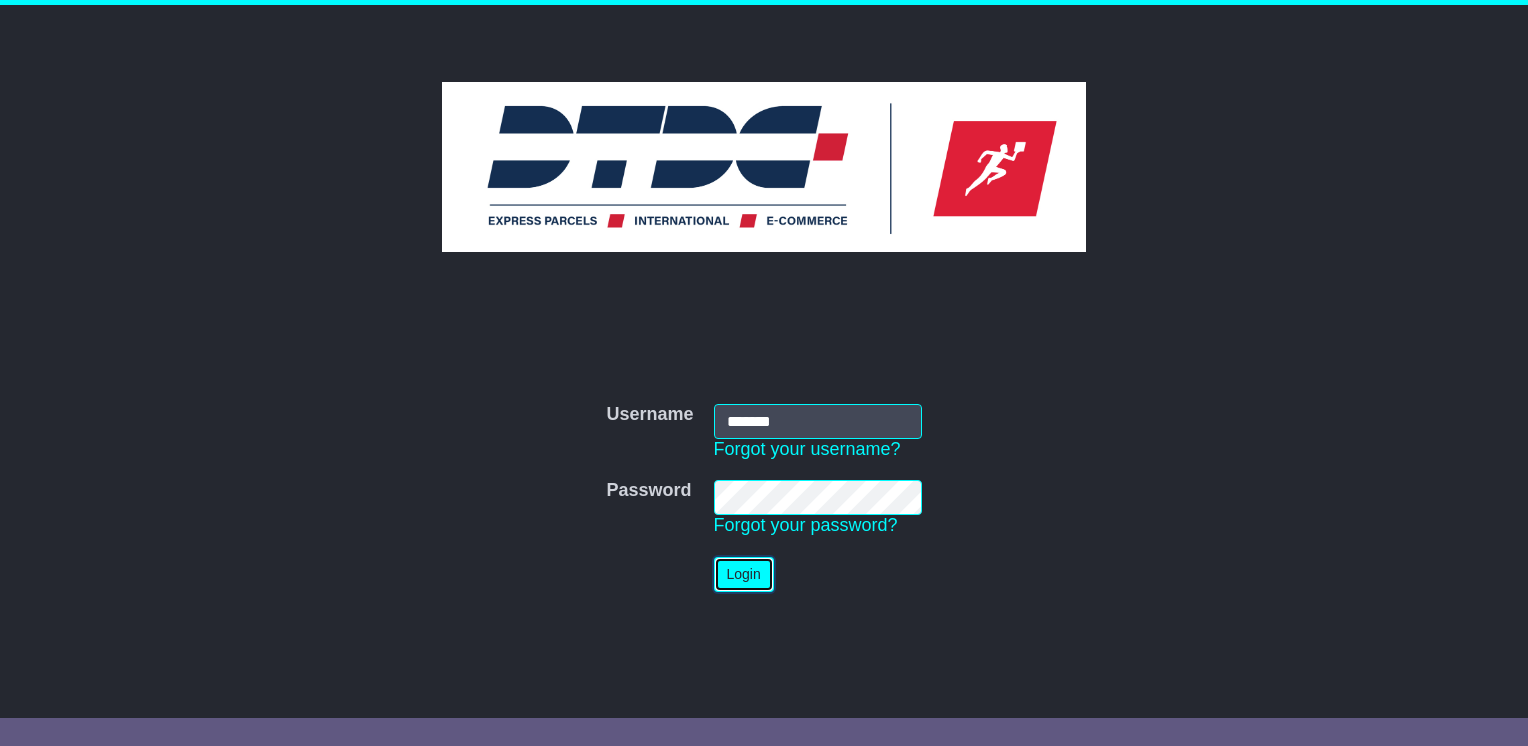 click on "Login" at bounding box center (744, 574) 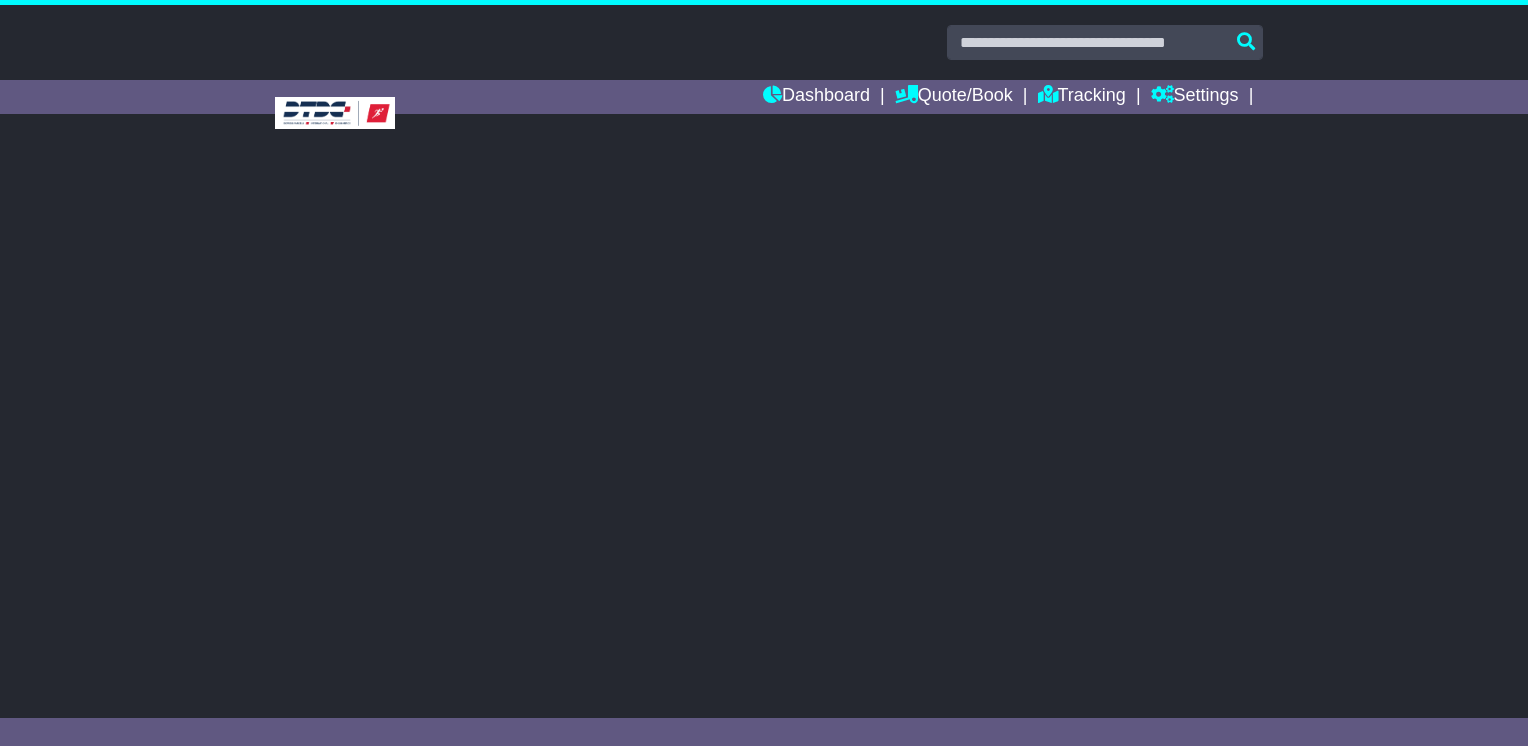 scroll, scrollTop: 0, scrollLeft: 0, axis: both 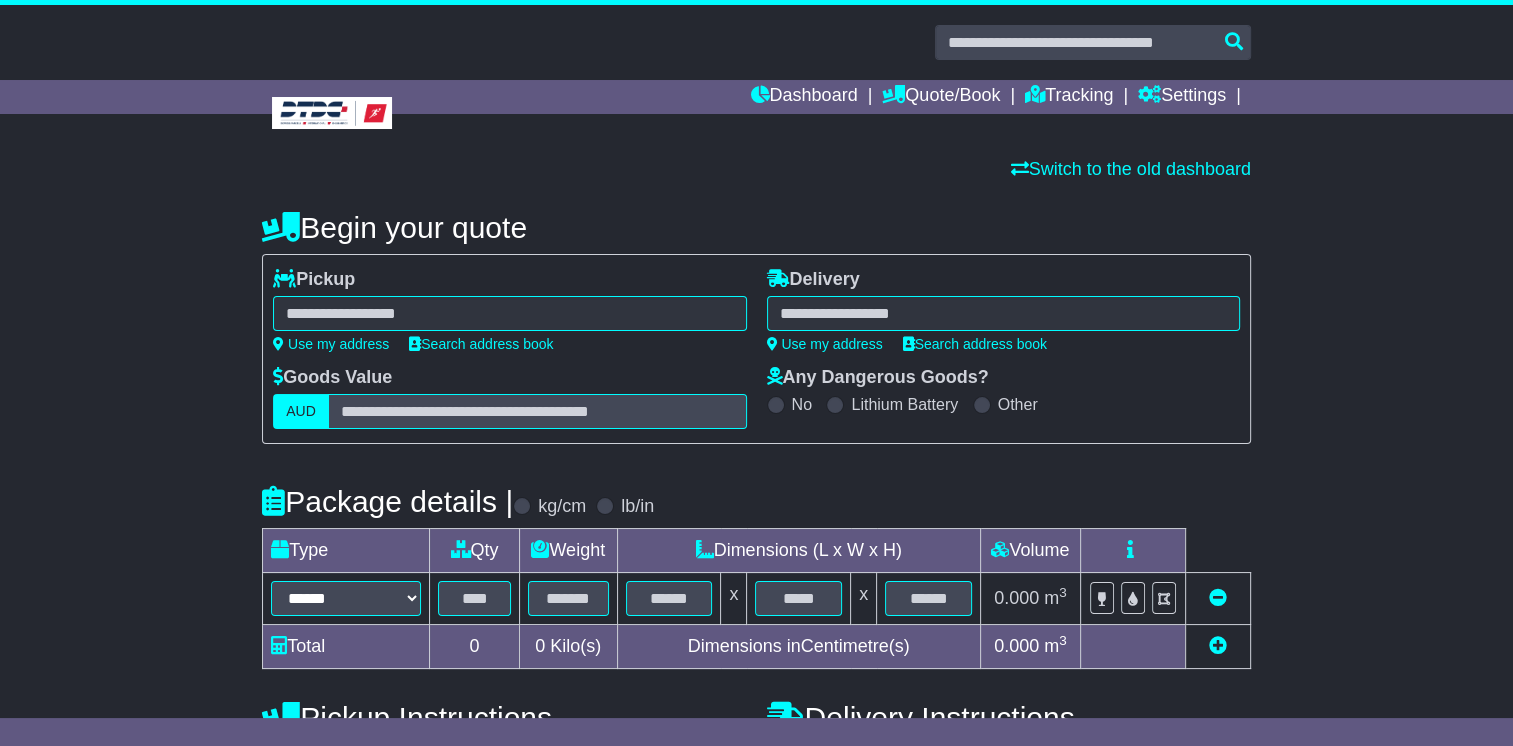 click at bounding box center [509, 313] 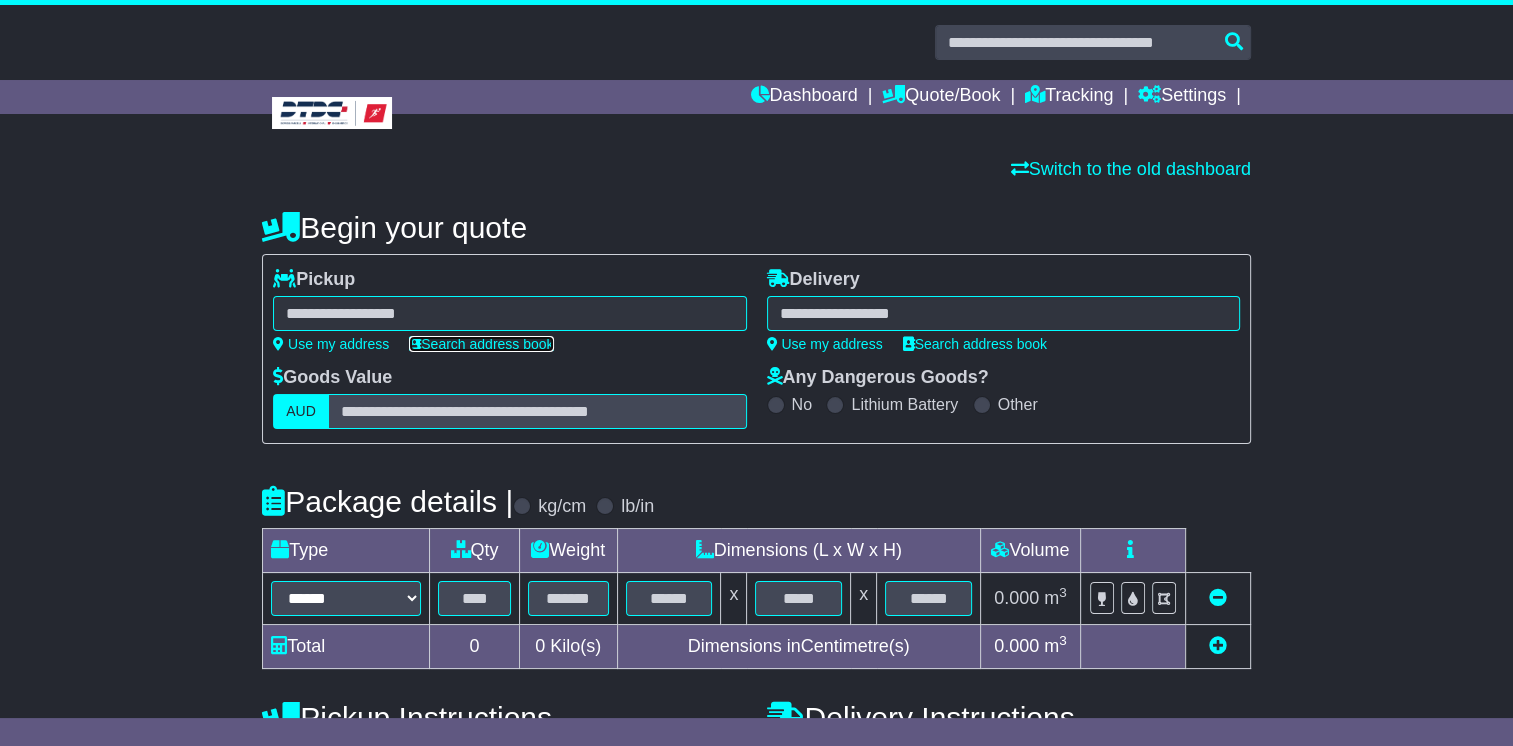 click on "Search address book" at bounding box center (481, 344) 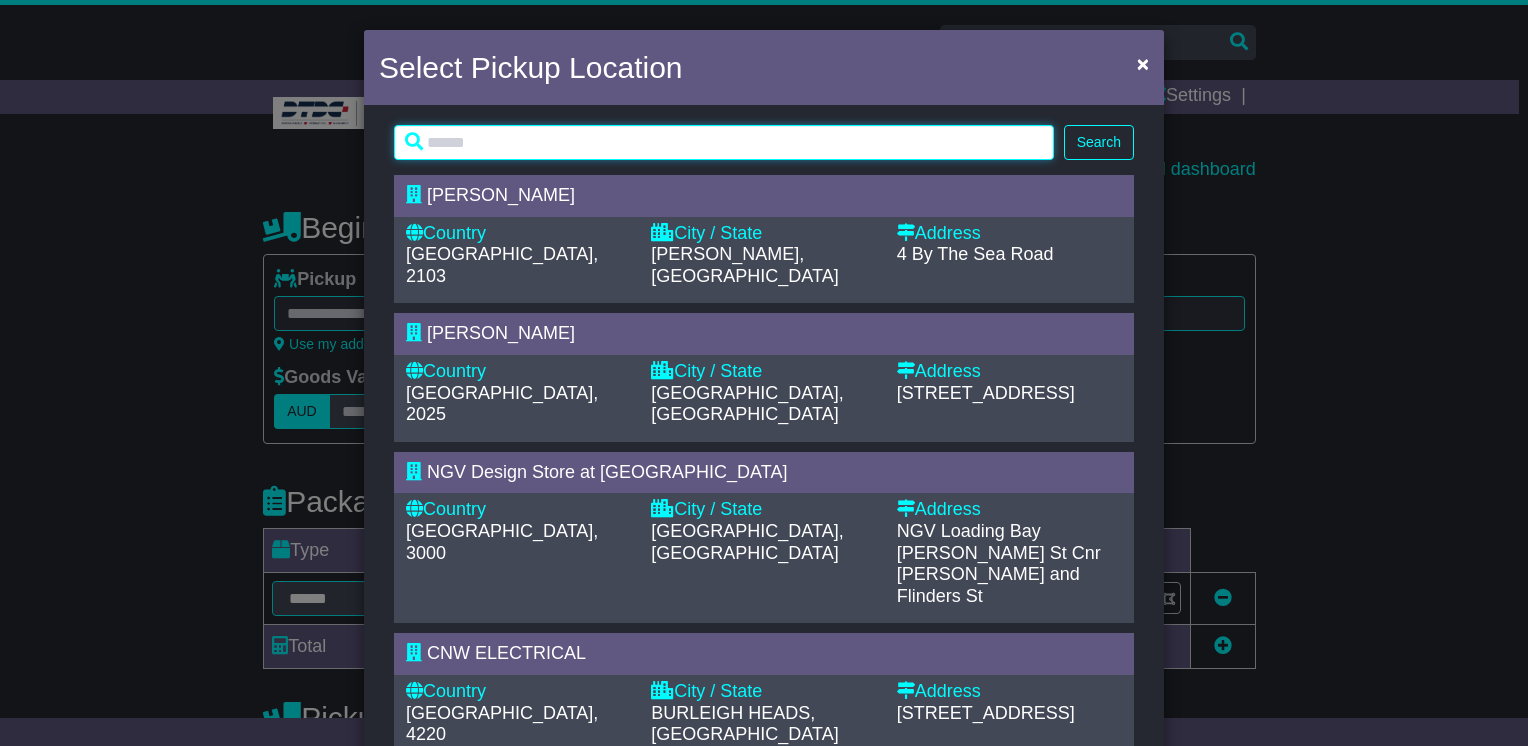 click at bounding box center [724, 142] 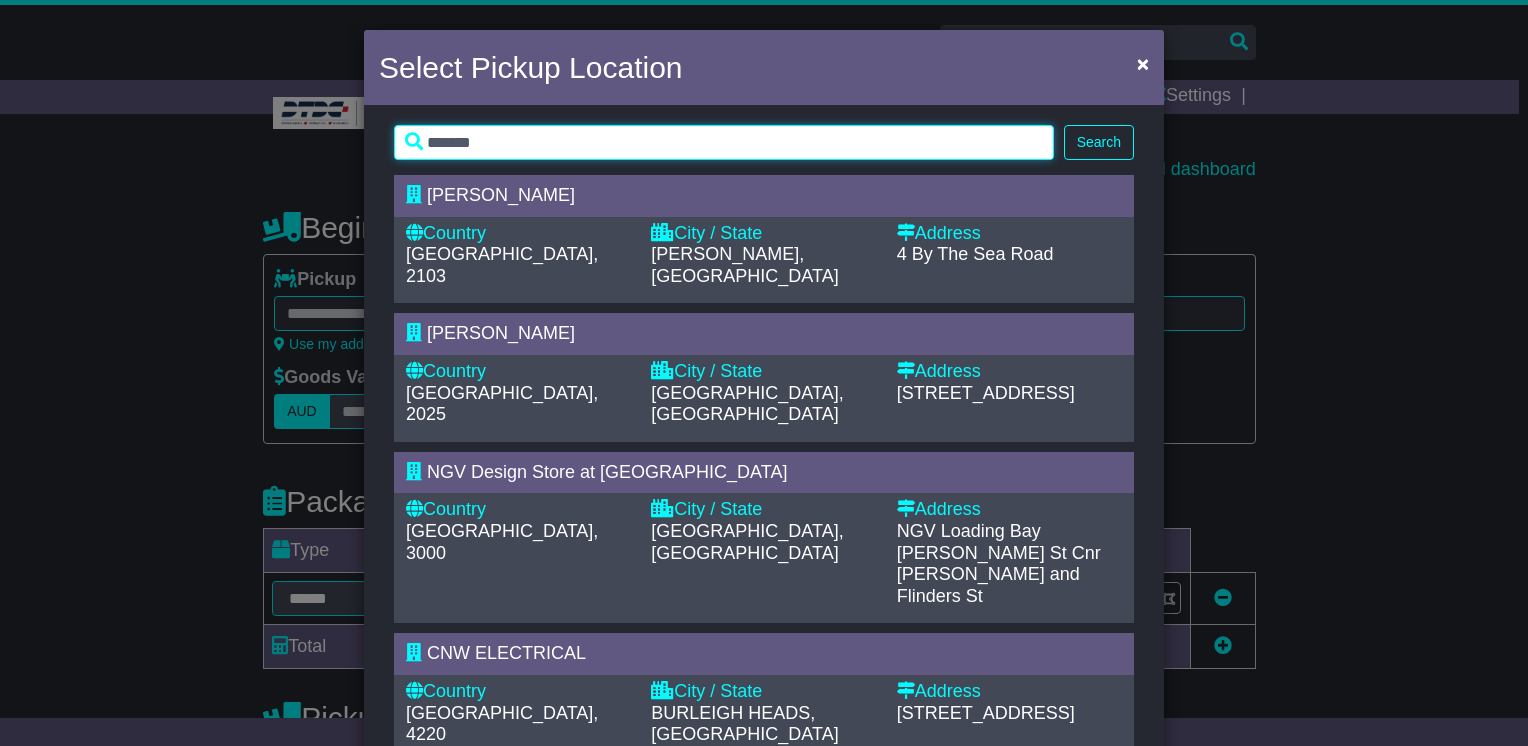 type on "*******" 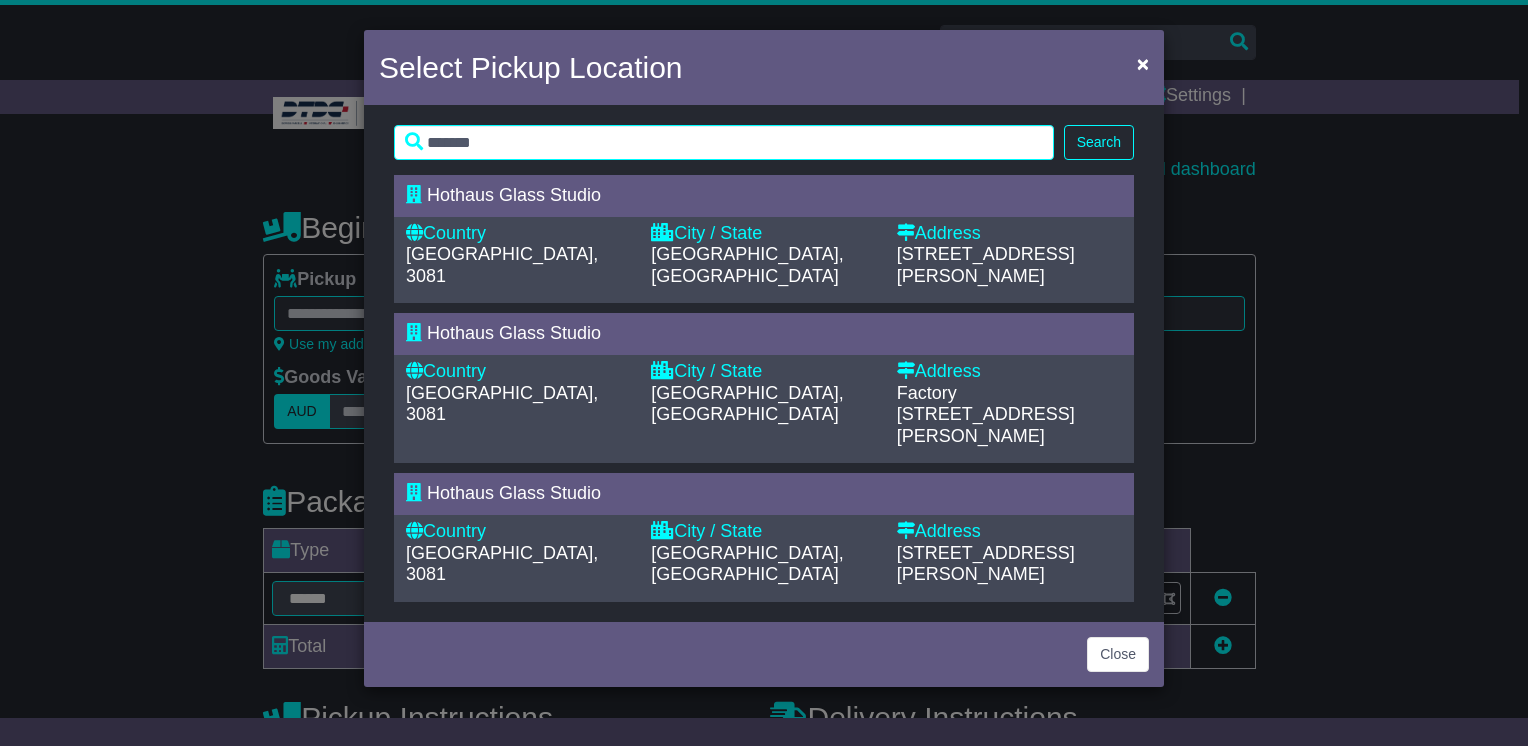 click on "Address" at bounding box center (1009, 234) 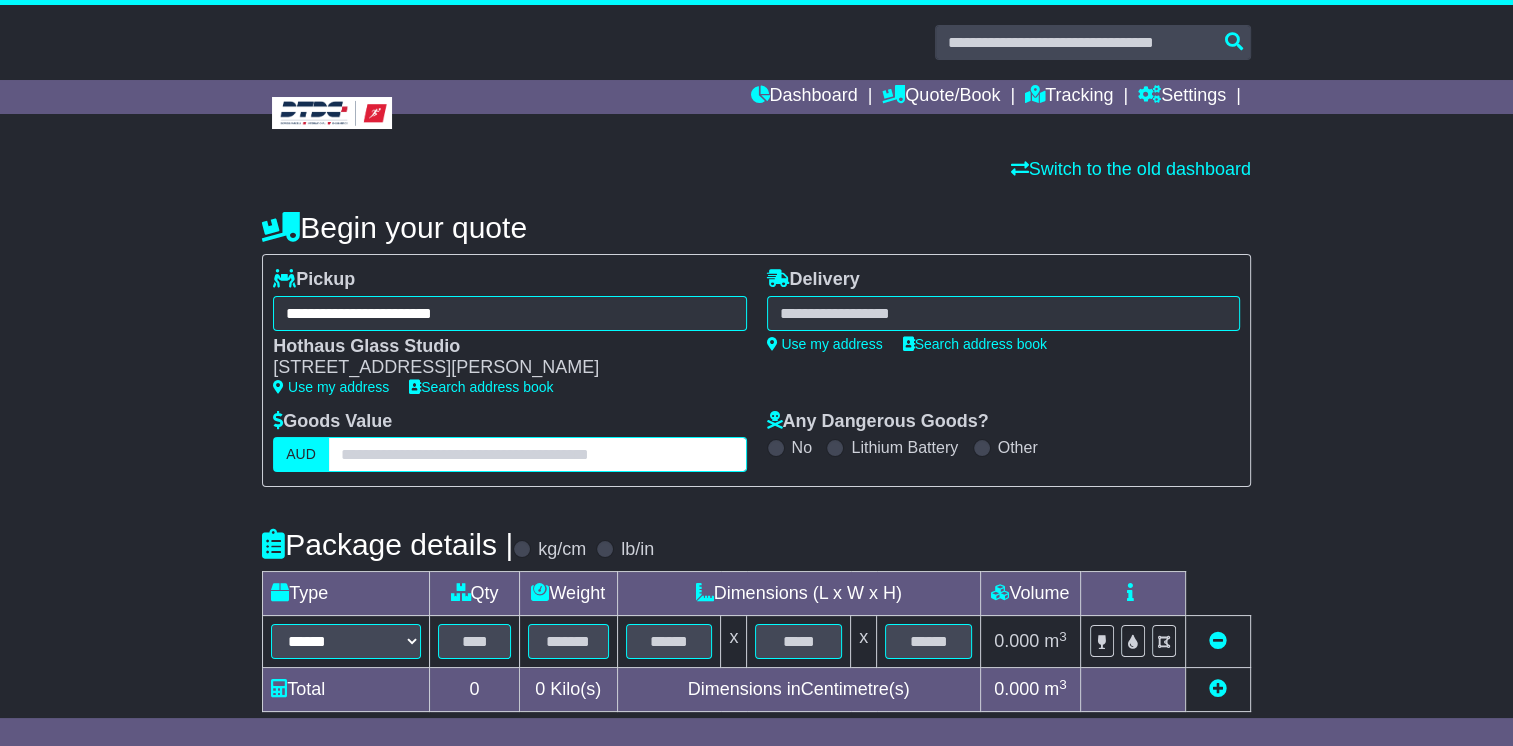 click at bounding box center (537, 454) 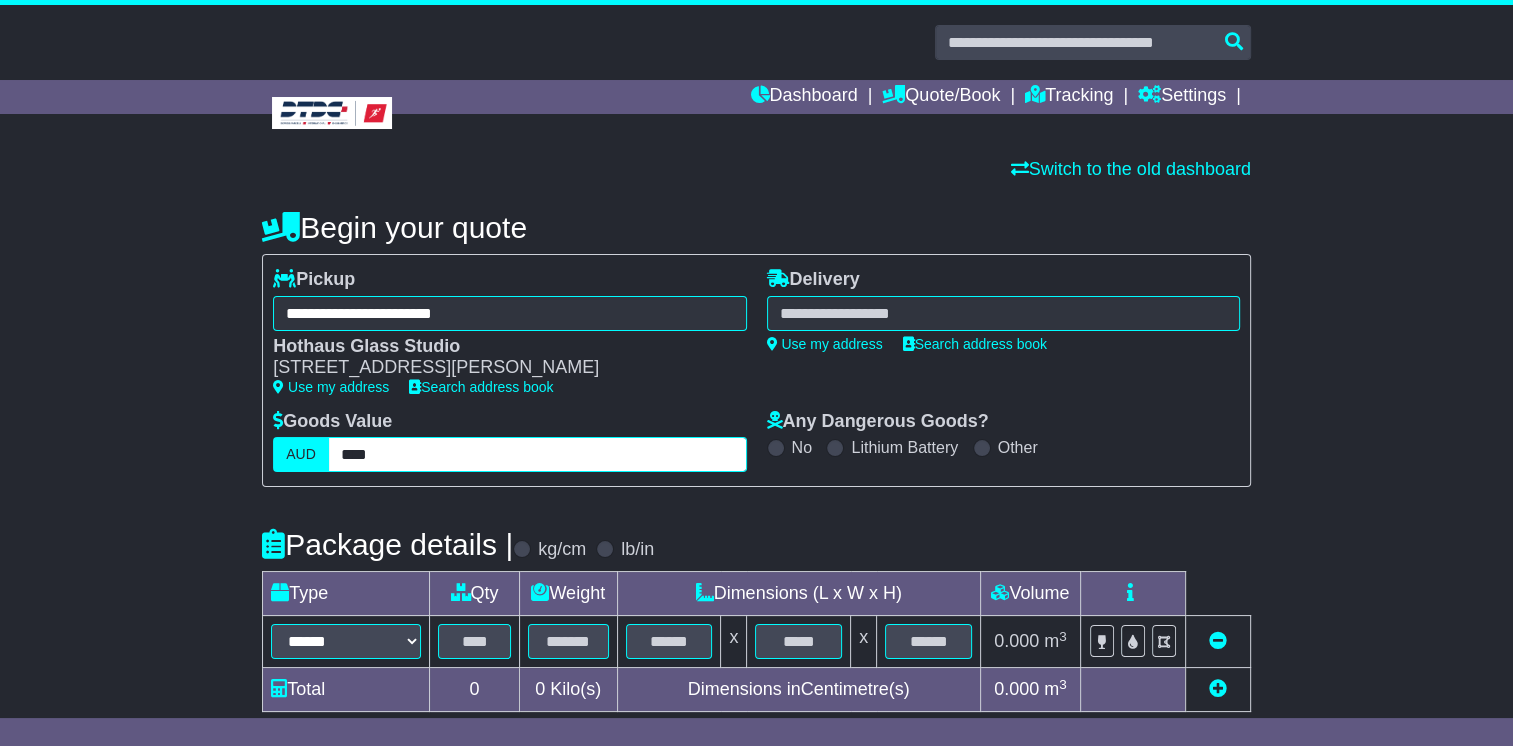 type on "****" 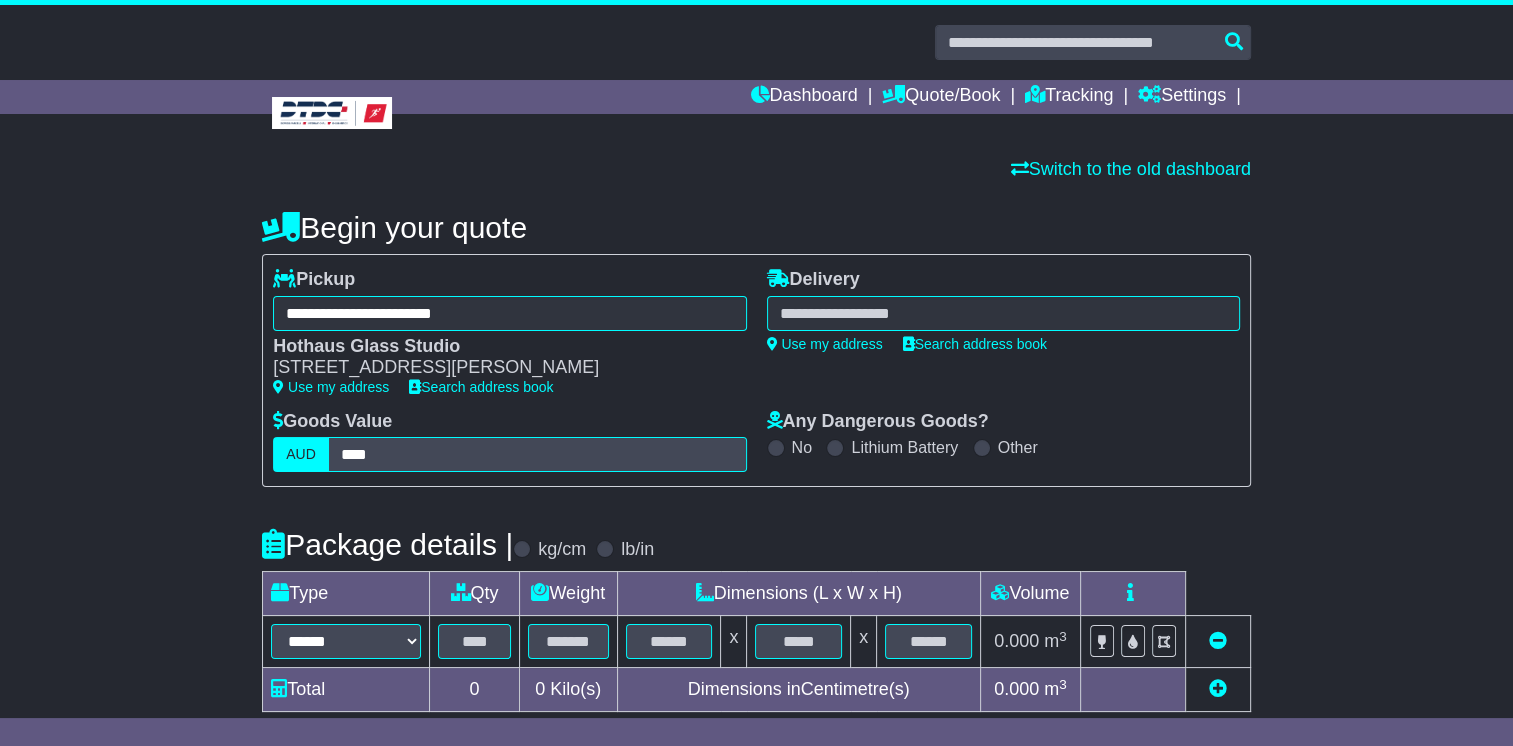 click on "**********" at bounding box center [756, 593] 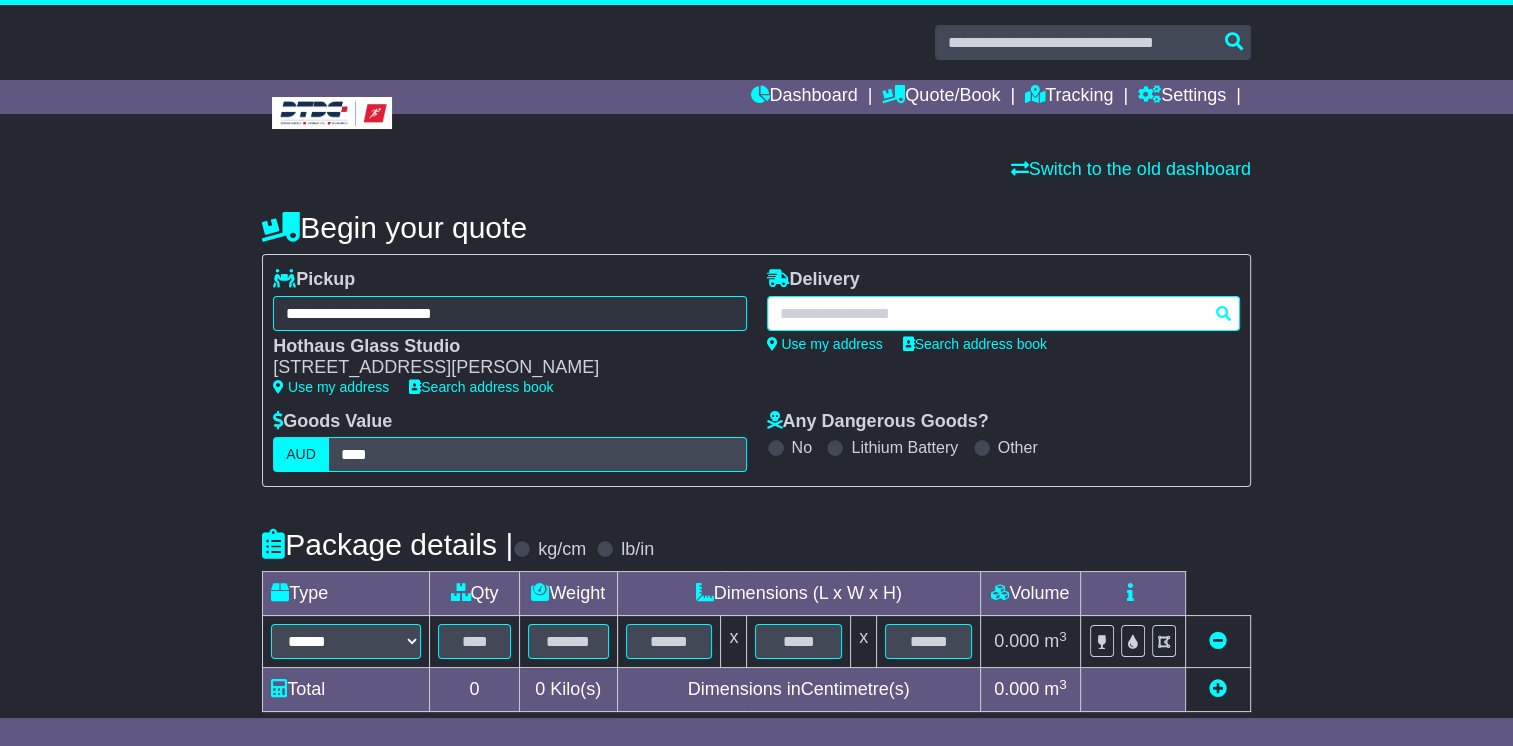 click at bounding box center [1003, 313] 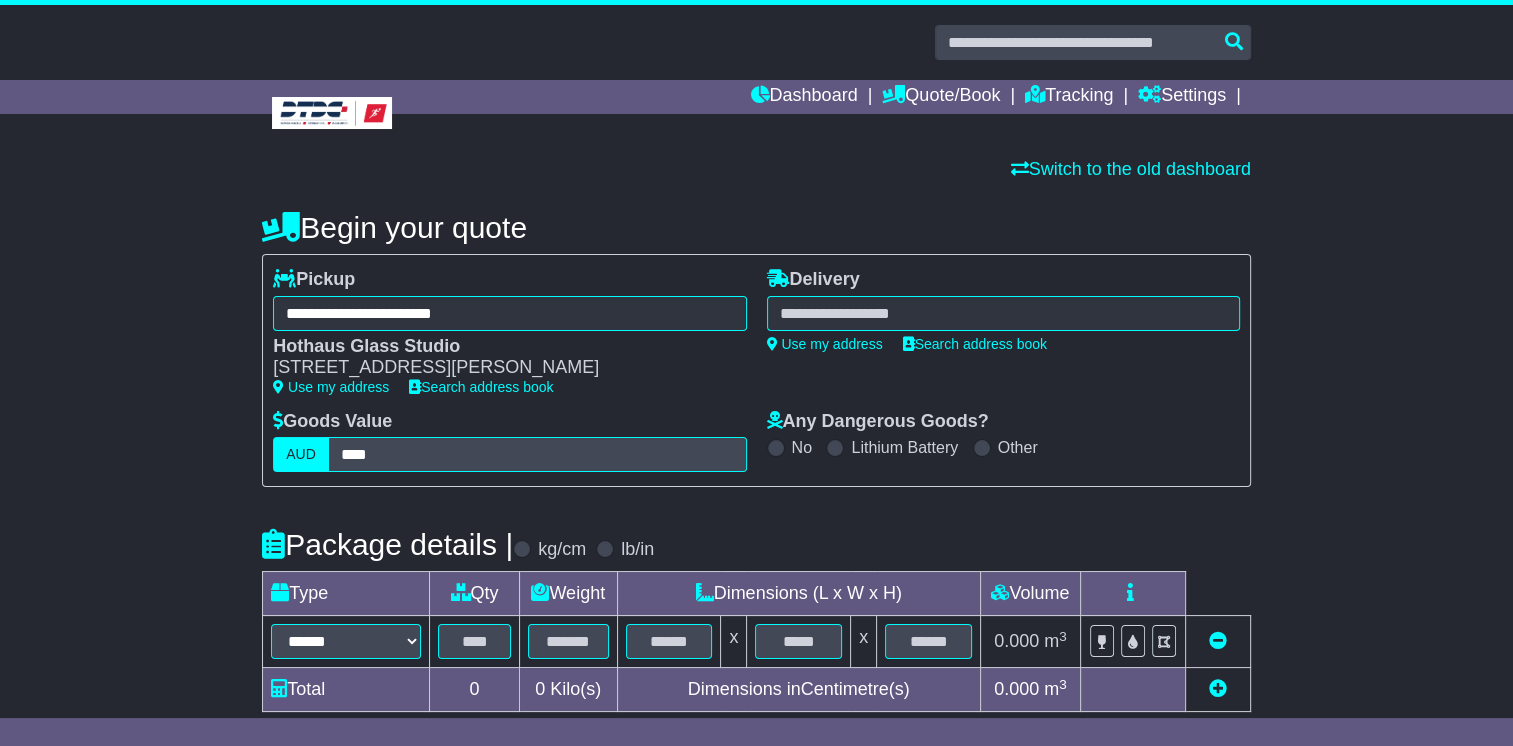 click on "**********" at bounding box center (756, 734) 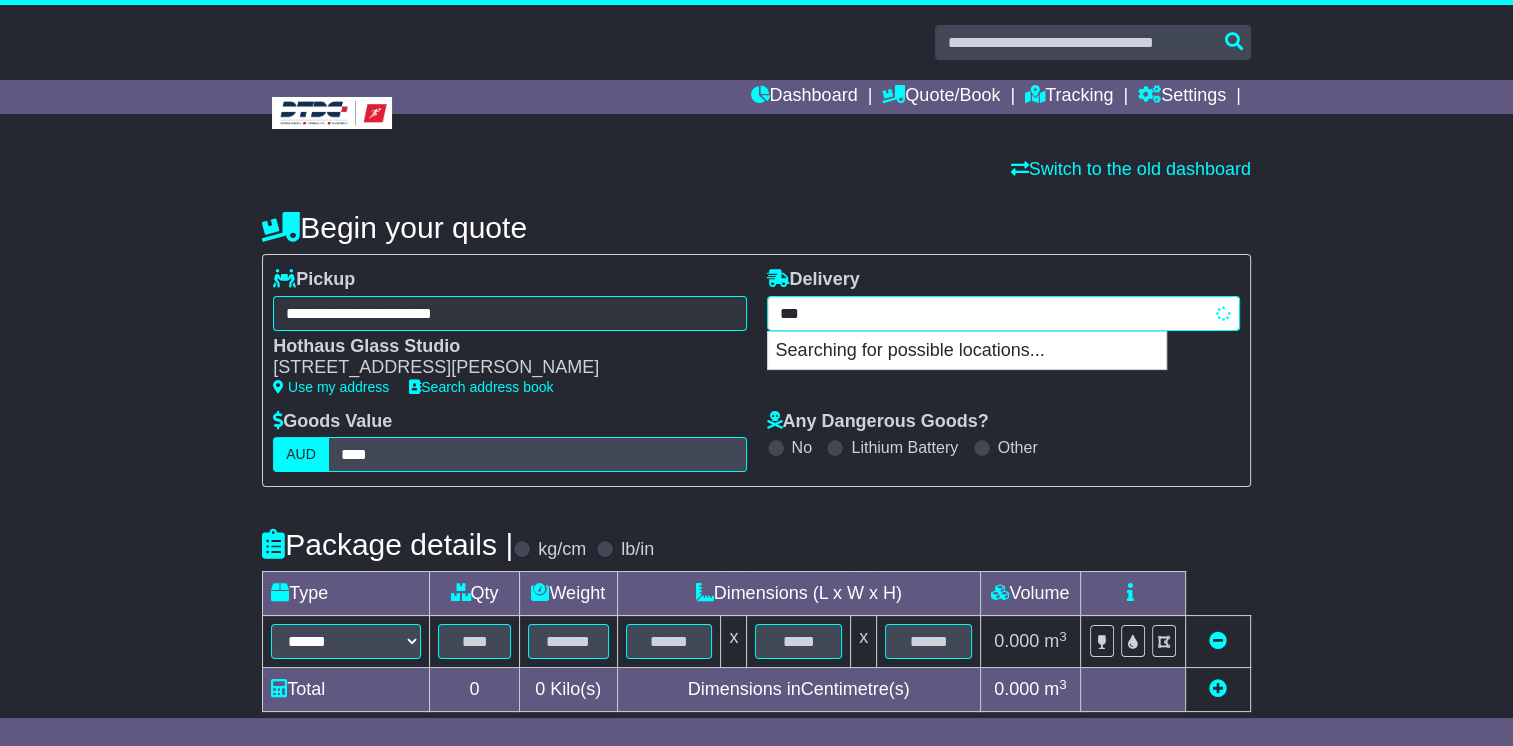 type on "****" 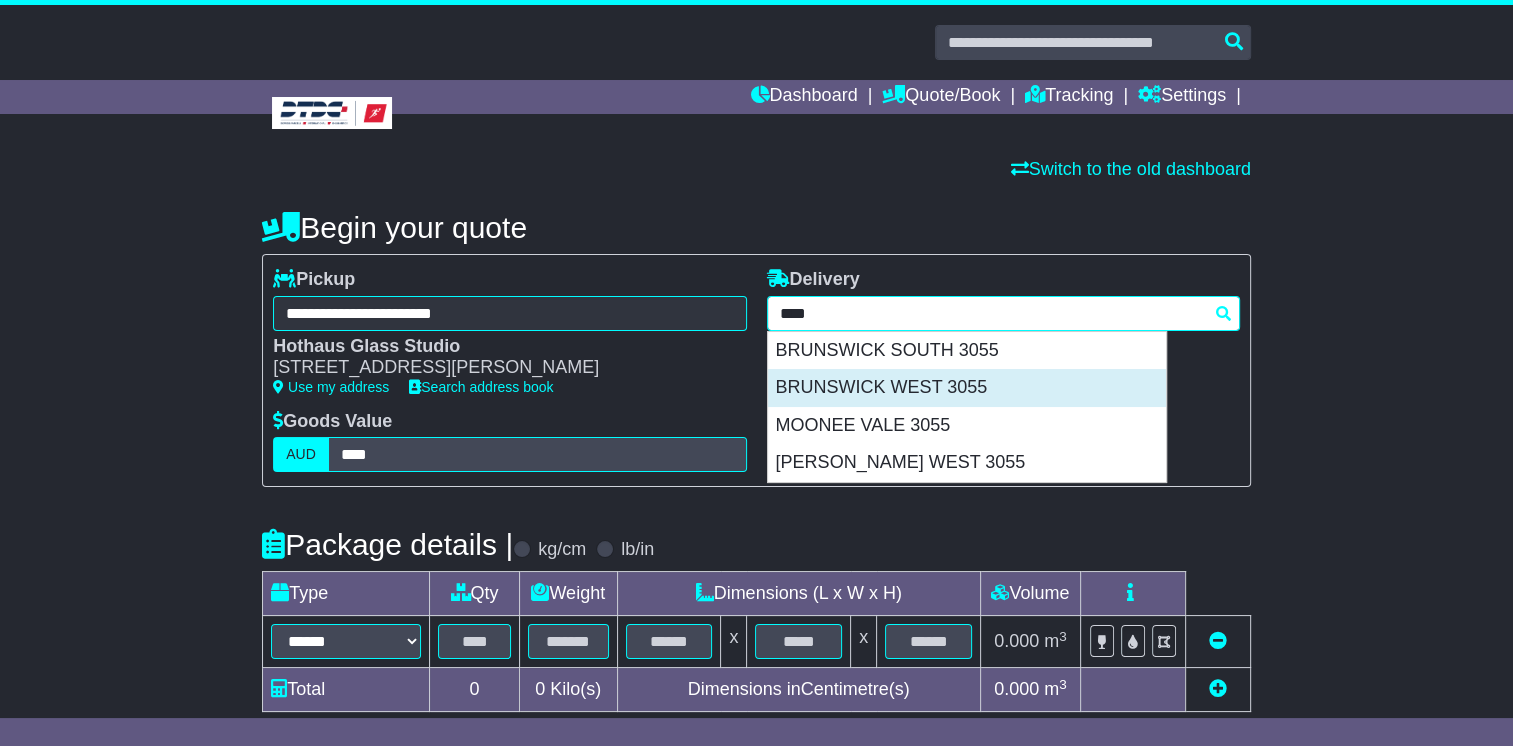 click on "BRUNSWICK WEST 3055" at bounding box center [967, 388] 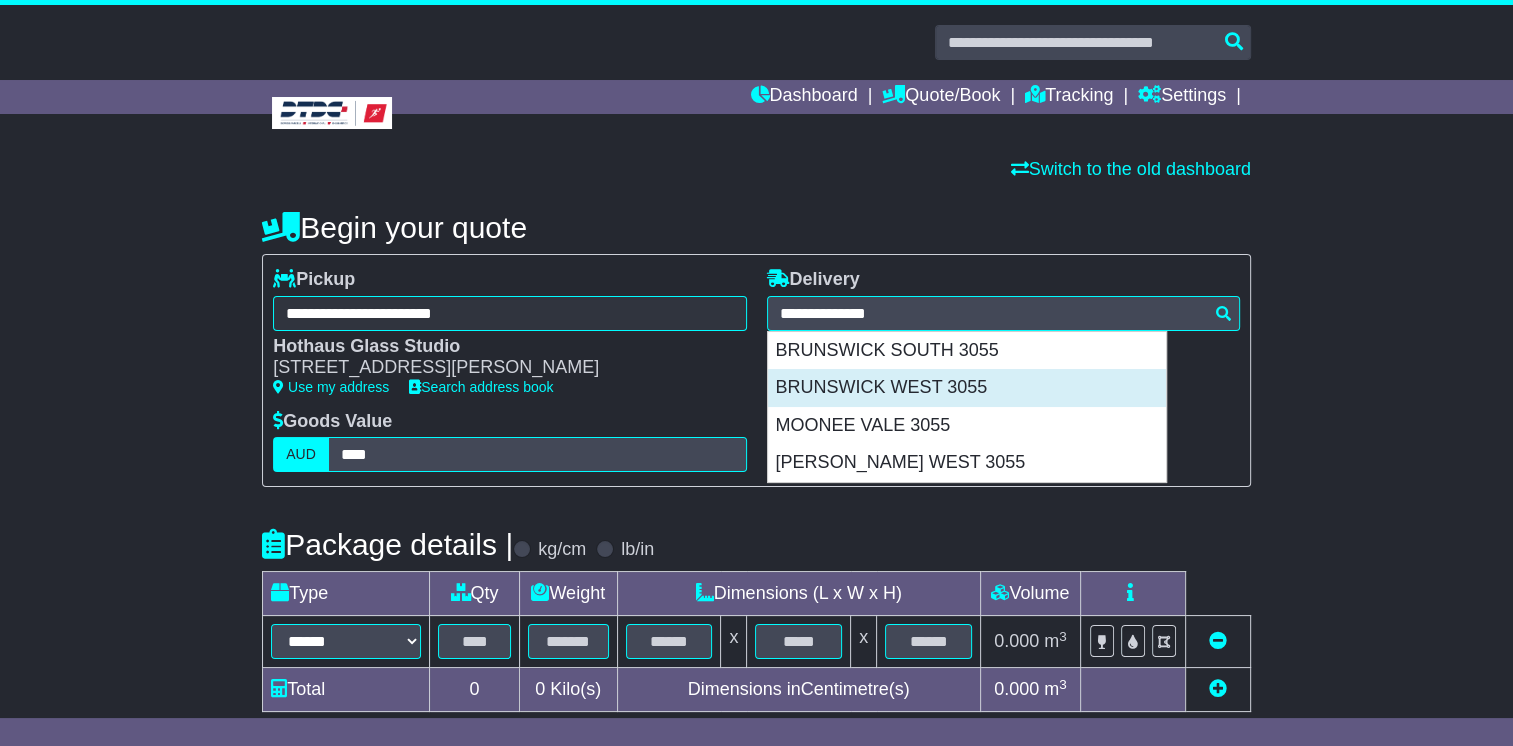 type on "**********" 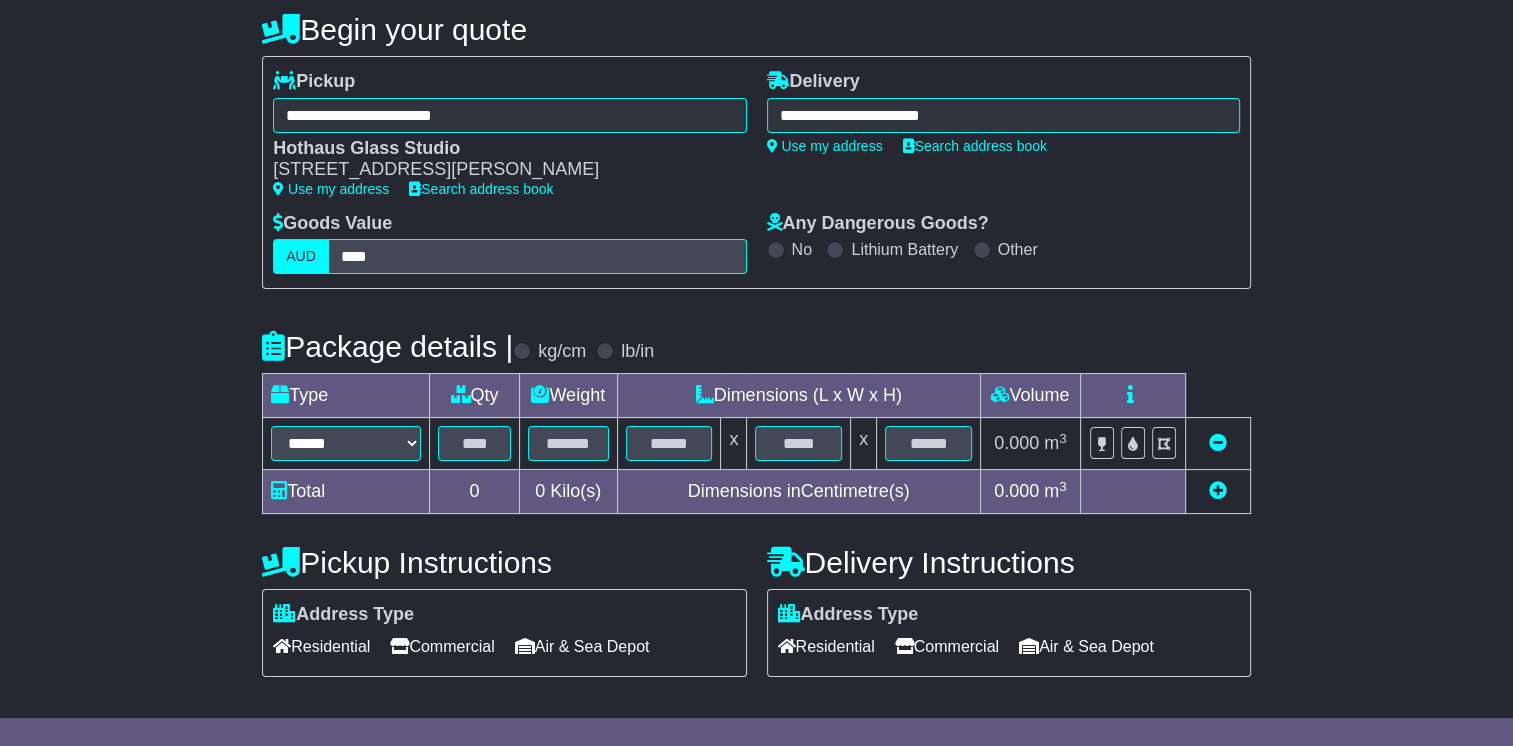 scroll, scrollTop: 200, scrollLeft: 0, axis: vertical 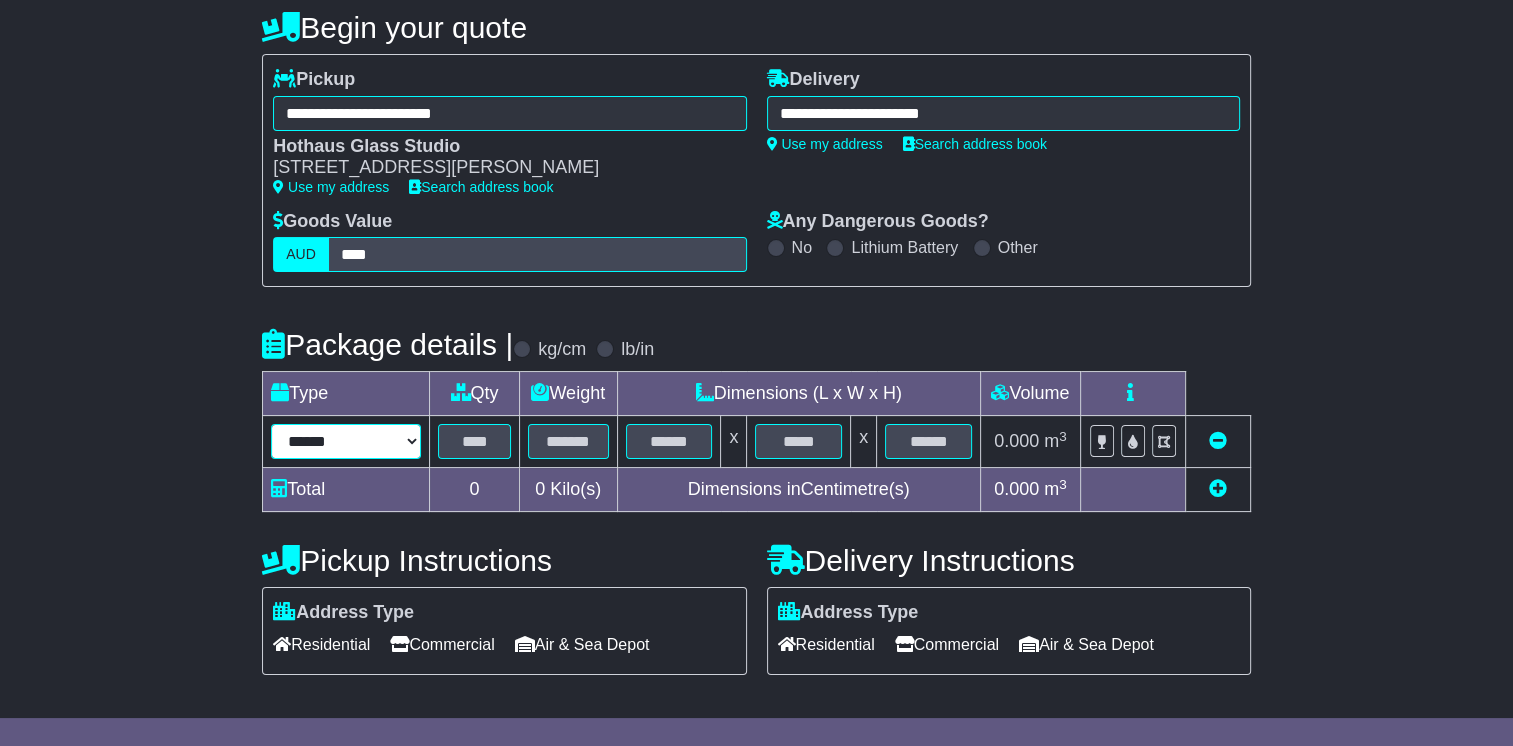 click on "****** ****** *** ******** ***** **** **** ****** *** *******" at bounding box center (346, 441) 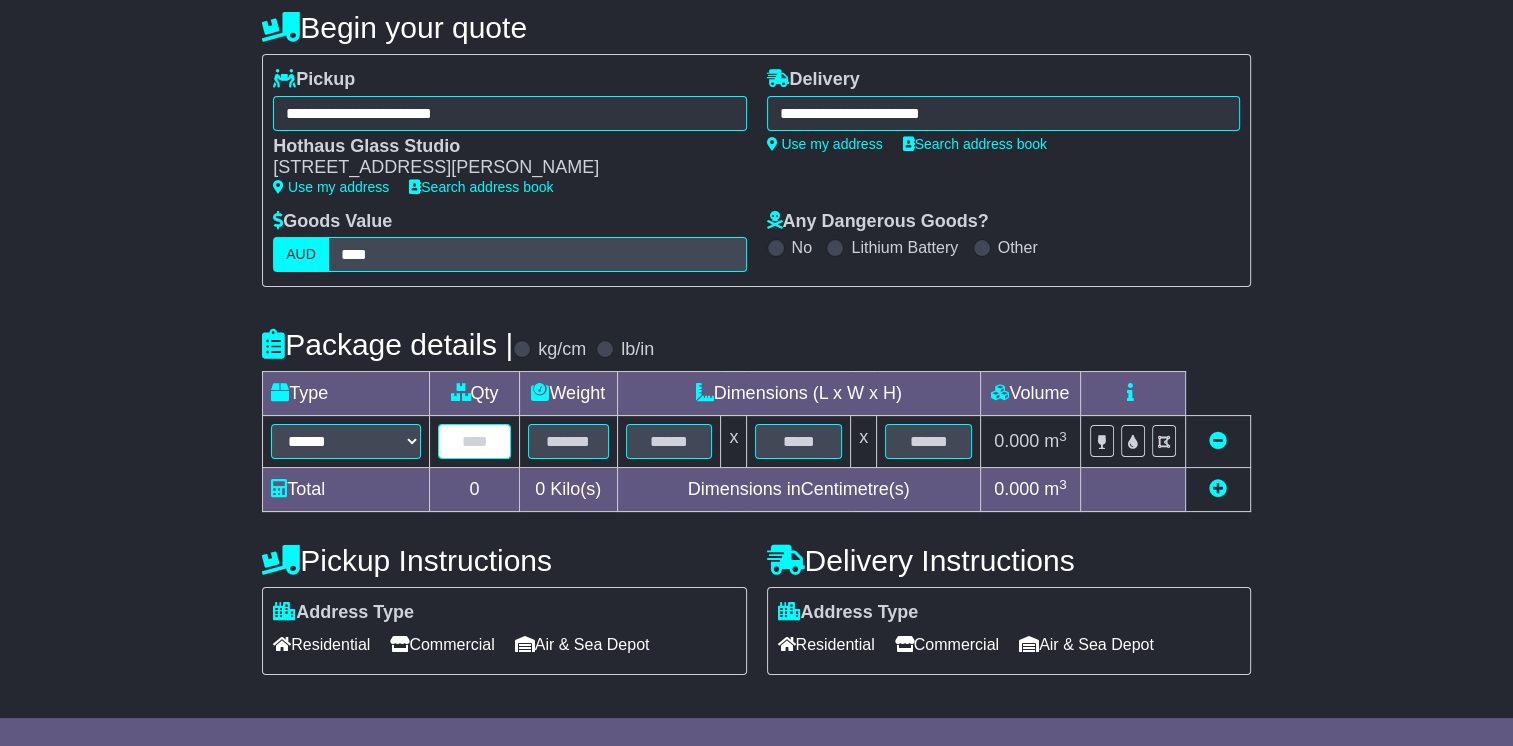 click at bounding box center [474, 441] 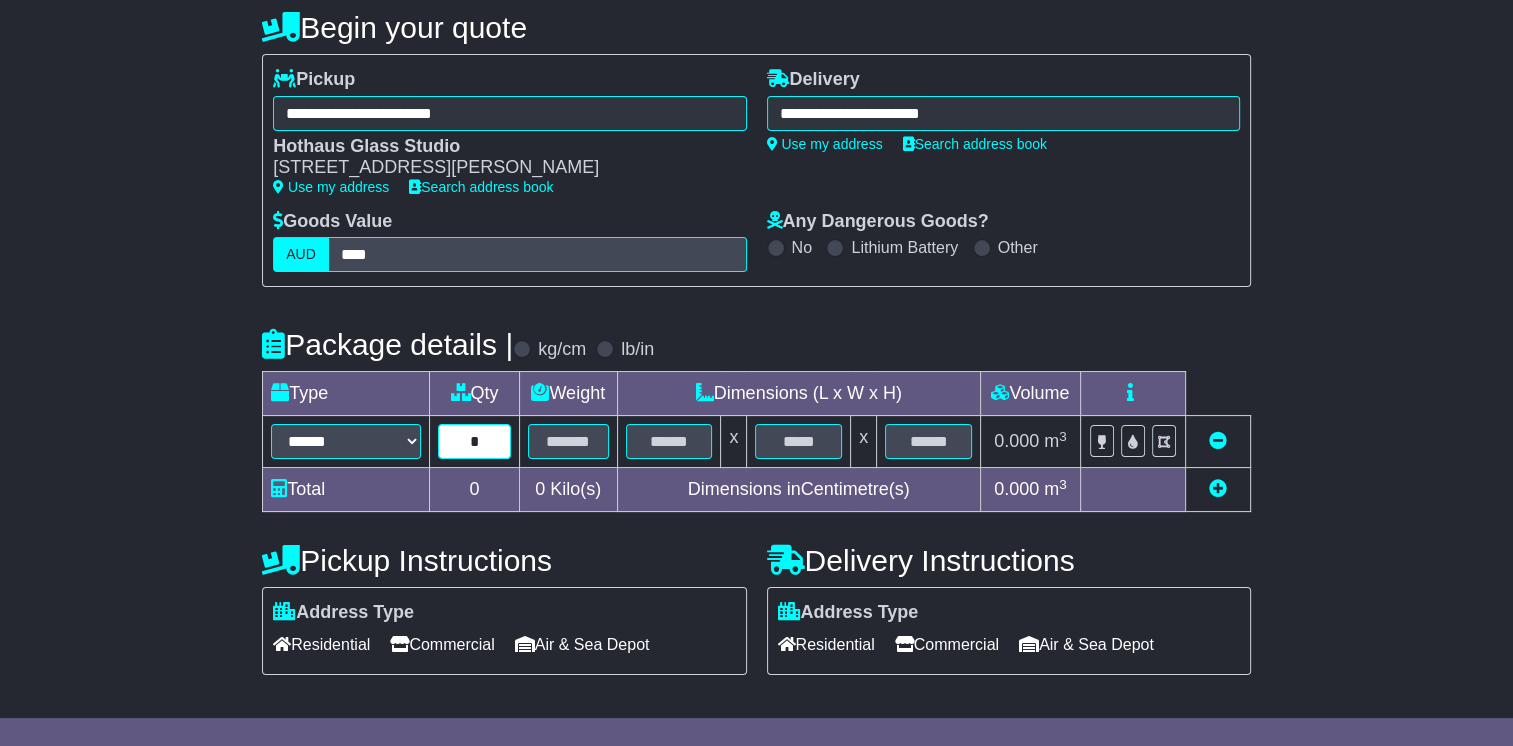 type on "*" 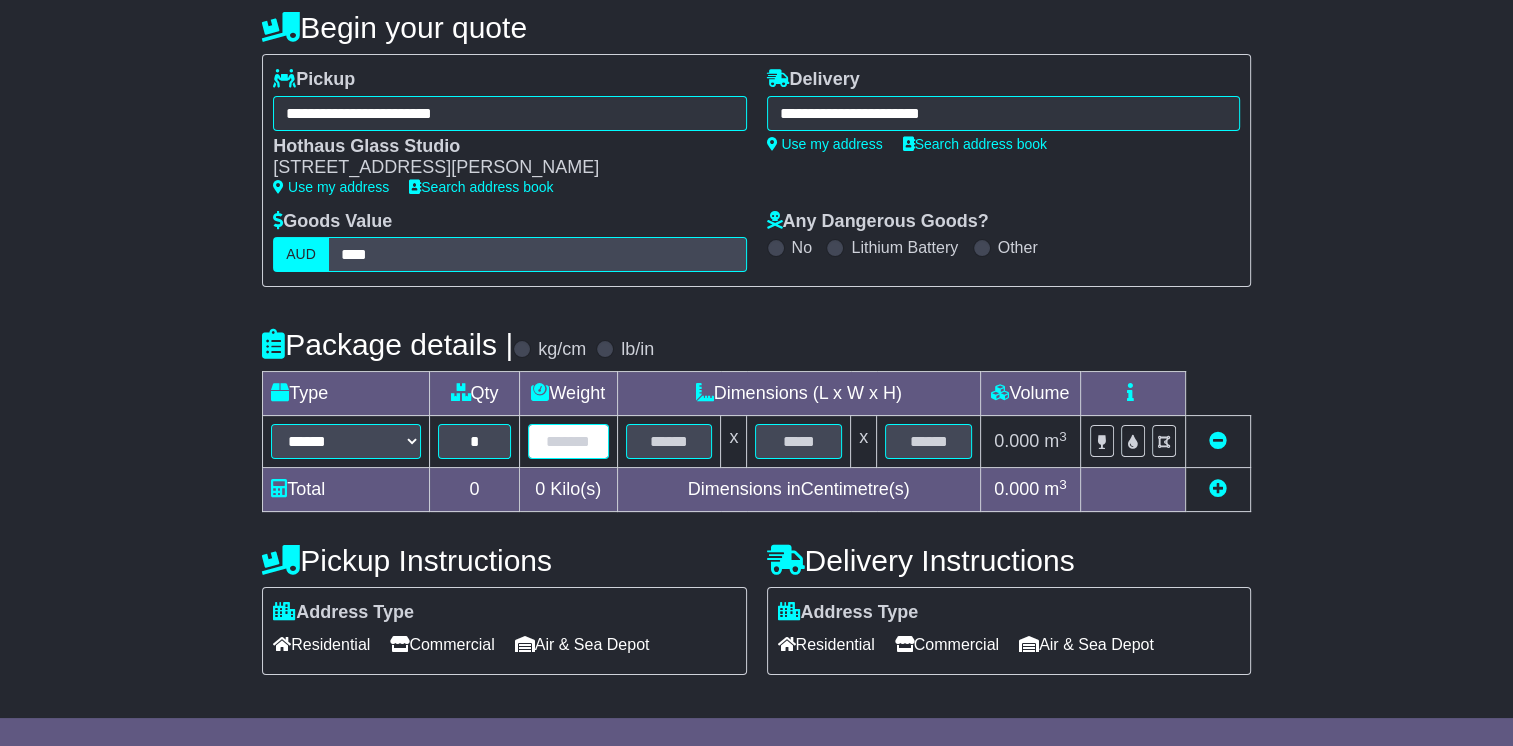 click at bounding box center [568, 441] 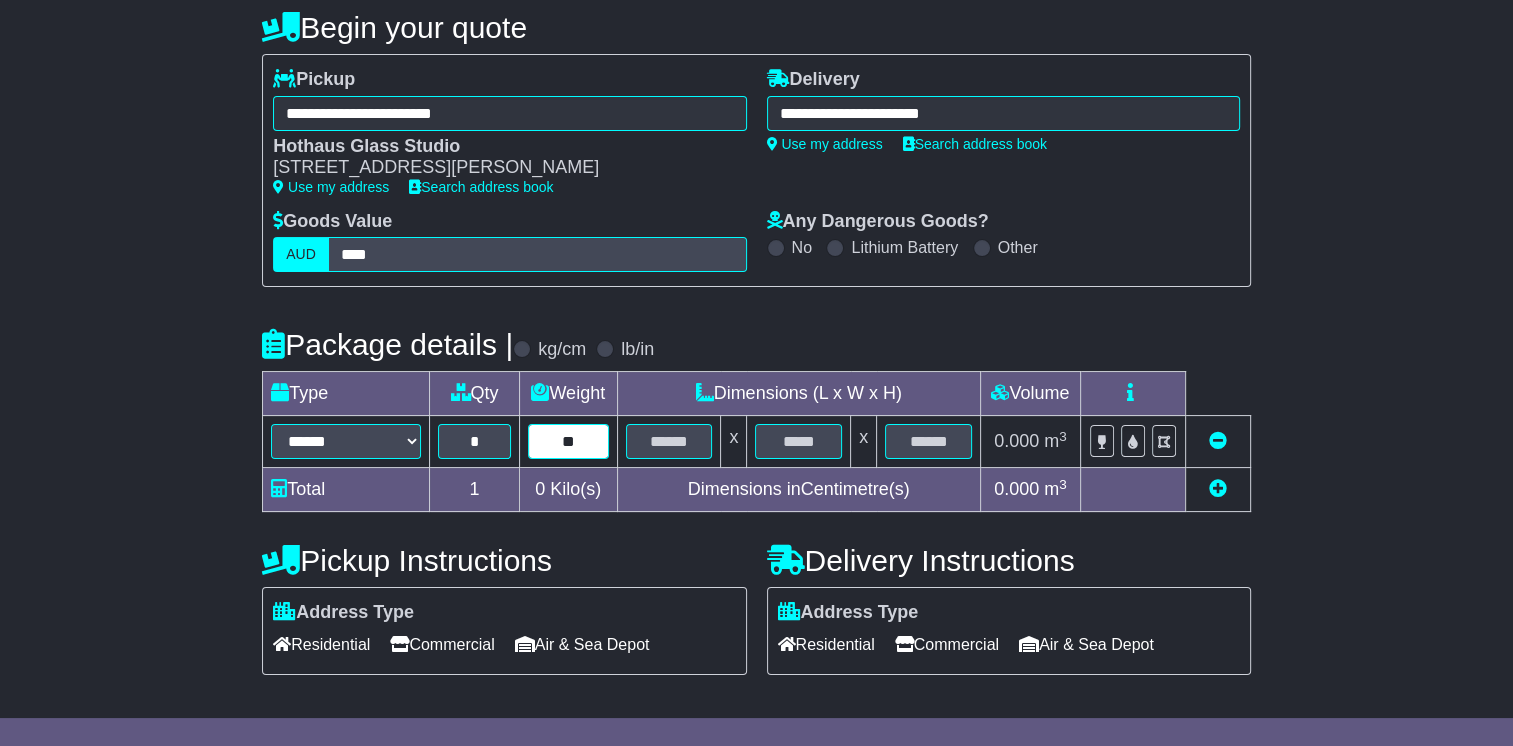 type on "**" 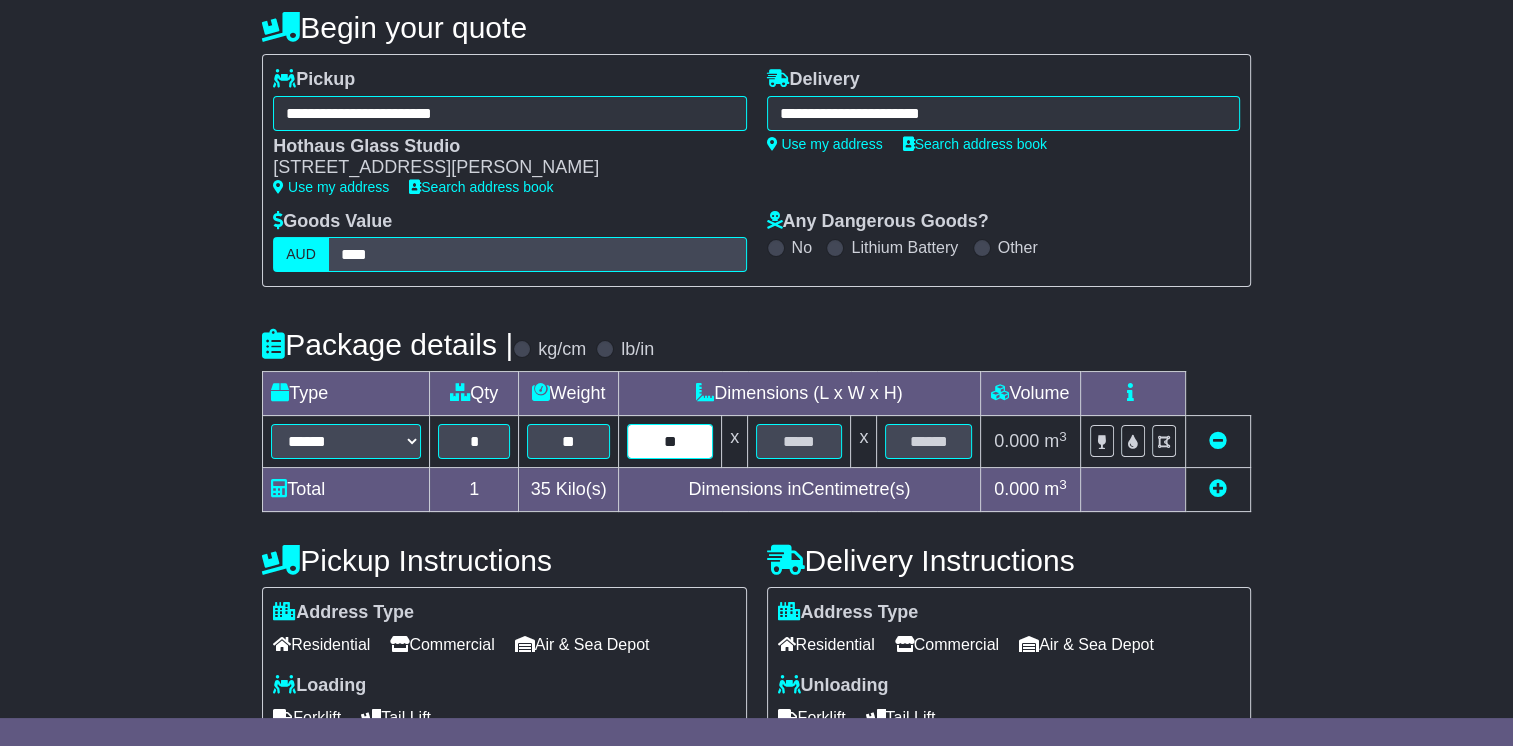type on "**" 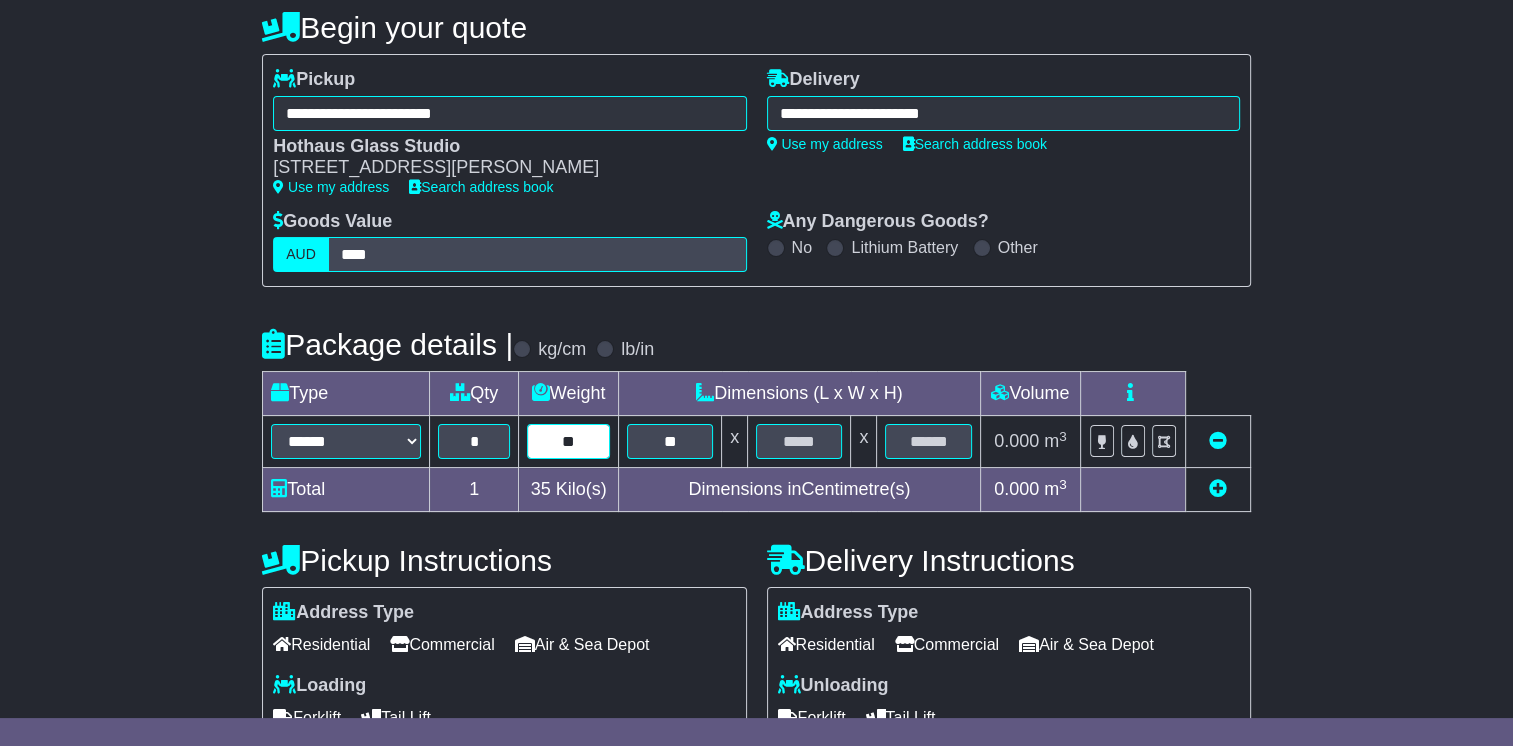 click on "**" at bounding box center [568, 441] 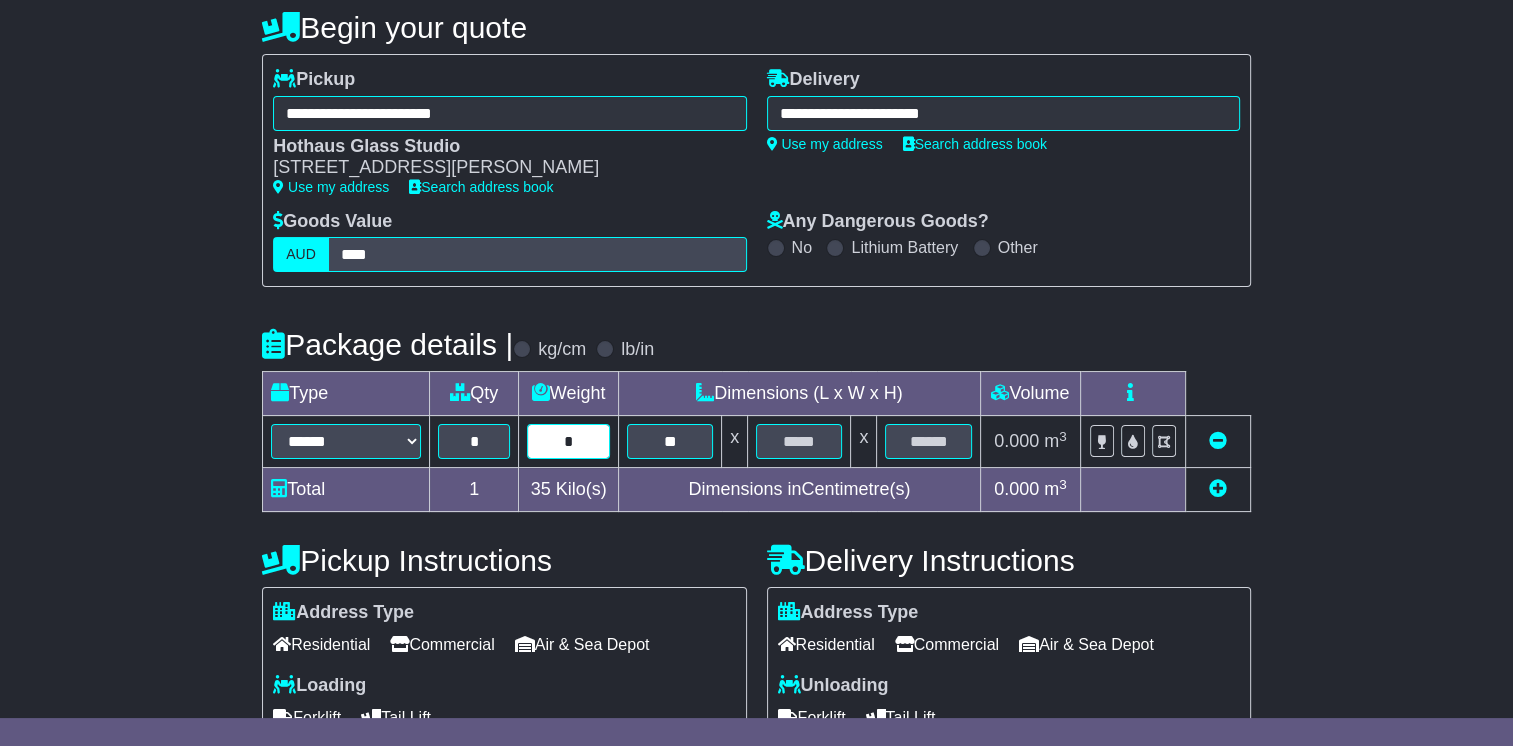 type on "*" 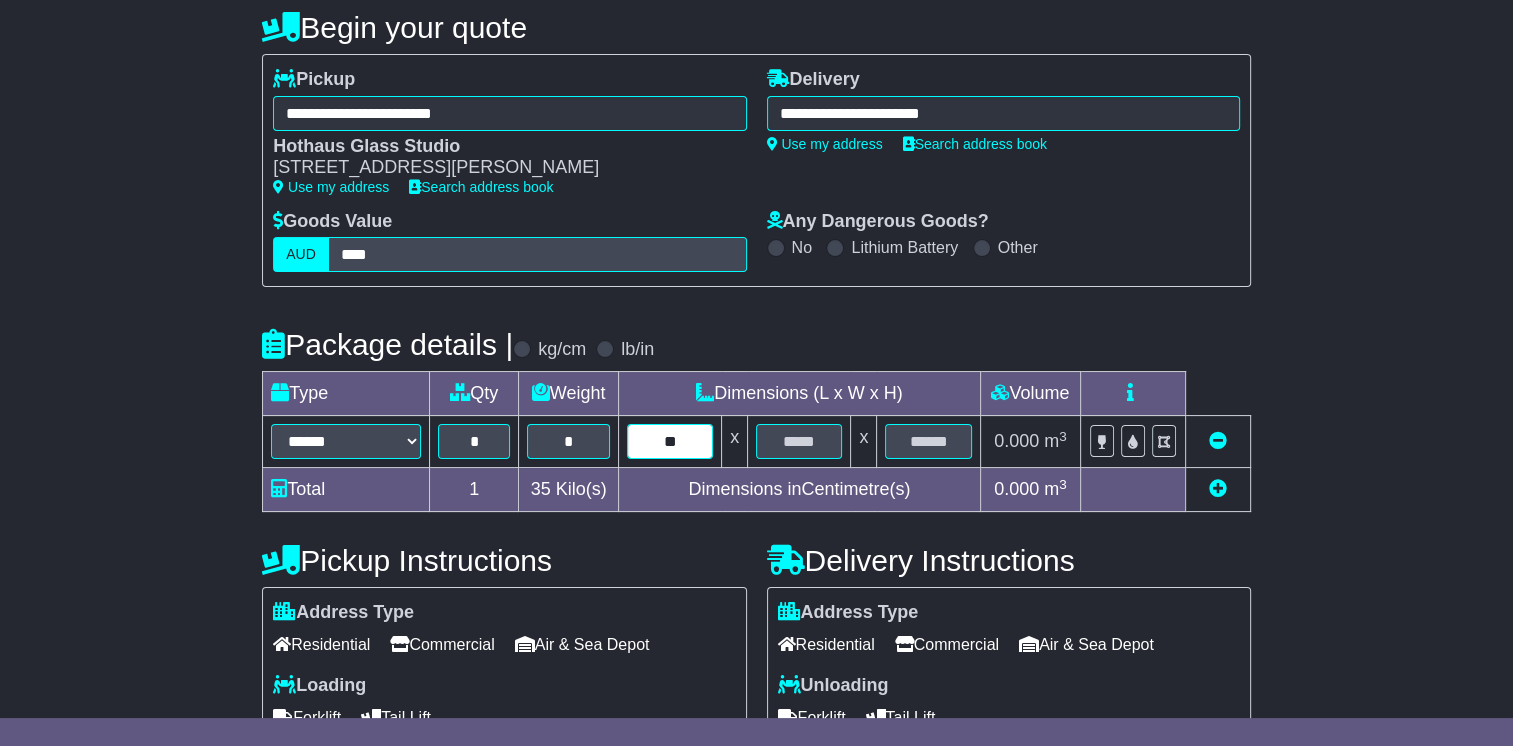 click on "**" at bounding box center [670, 441] 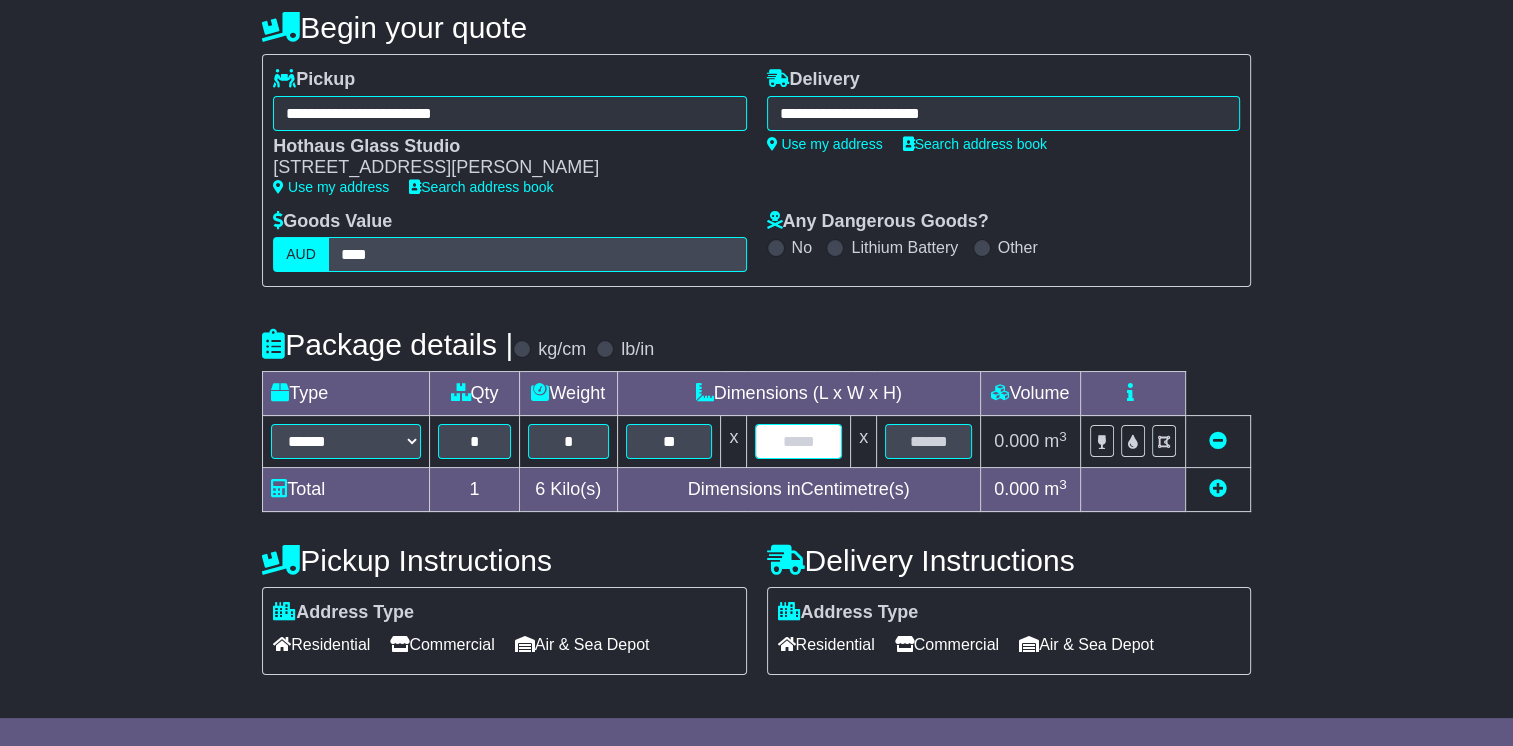 drag, startPoint x: 808, startPoint y: 457, endPoint x: 824, endPoint y: 454, distance: 16.27882 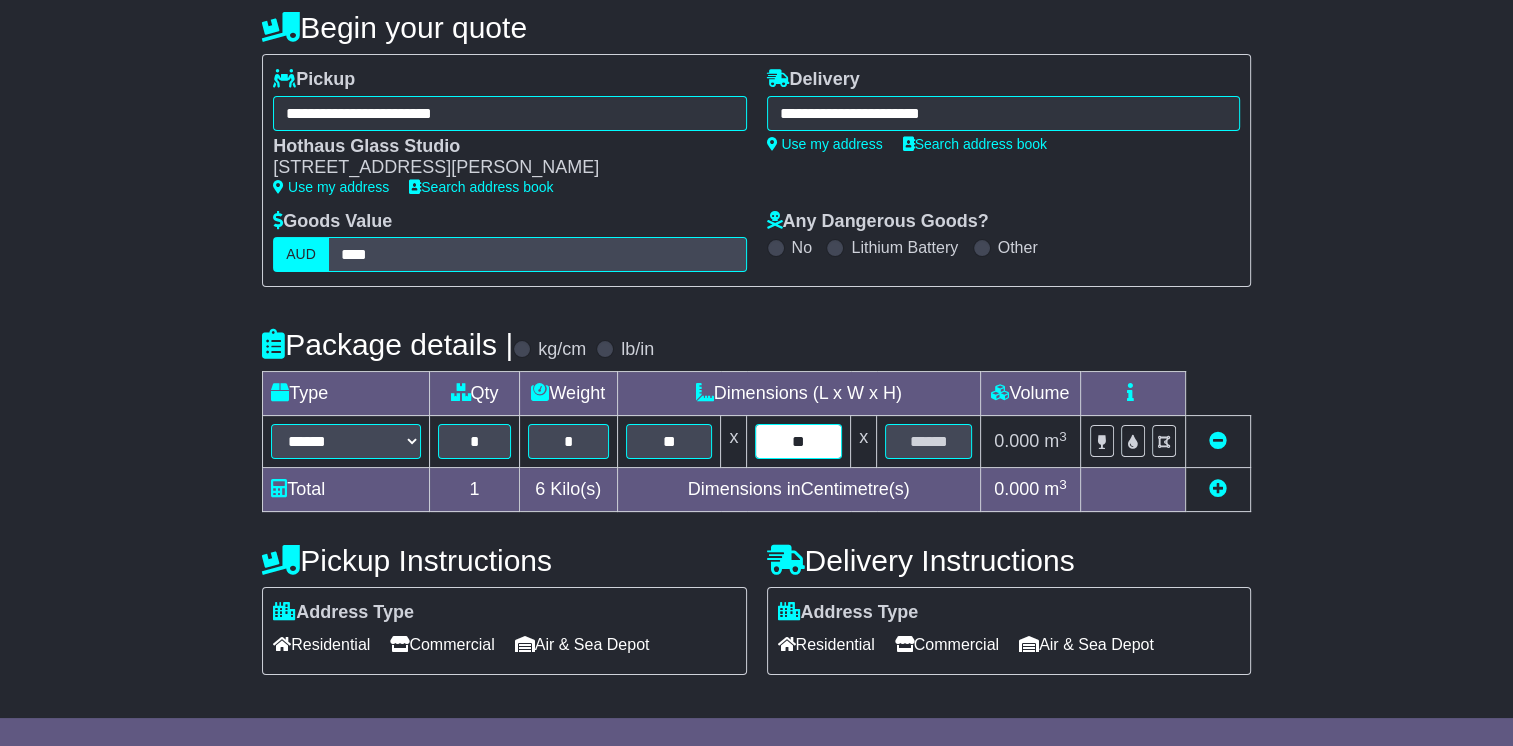 type on "**" 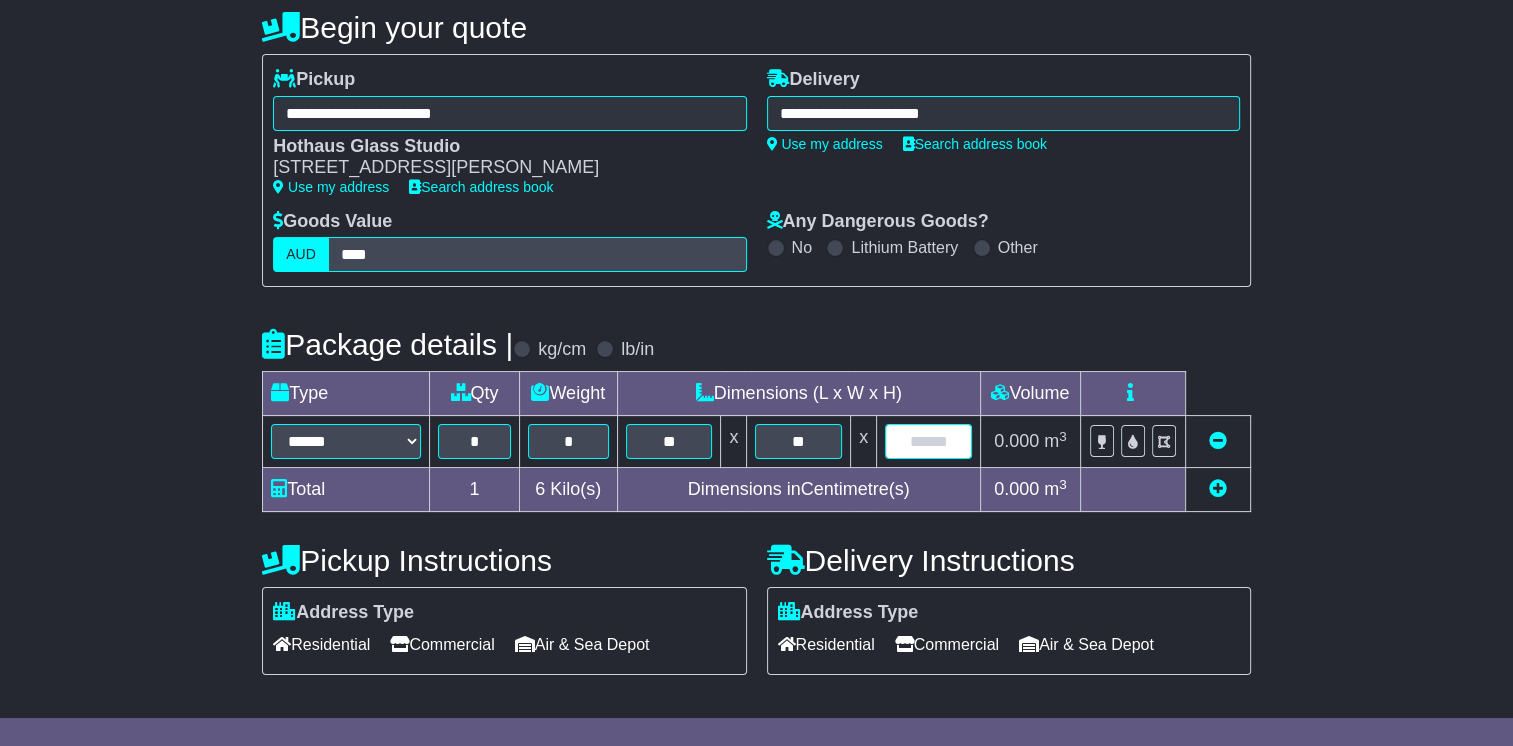 click at bounding box center (928, 441) 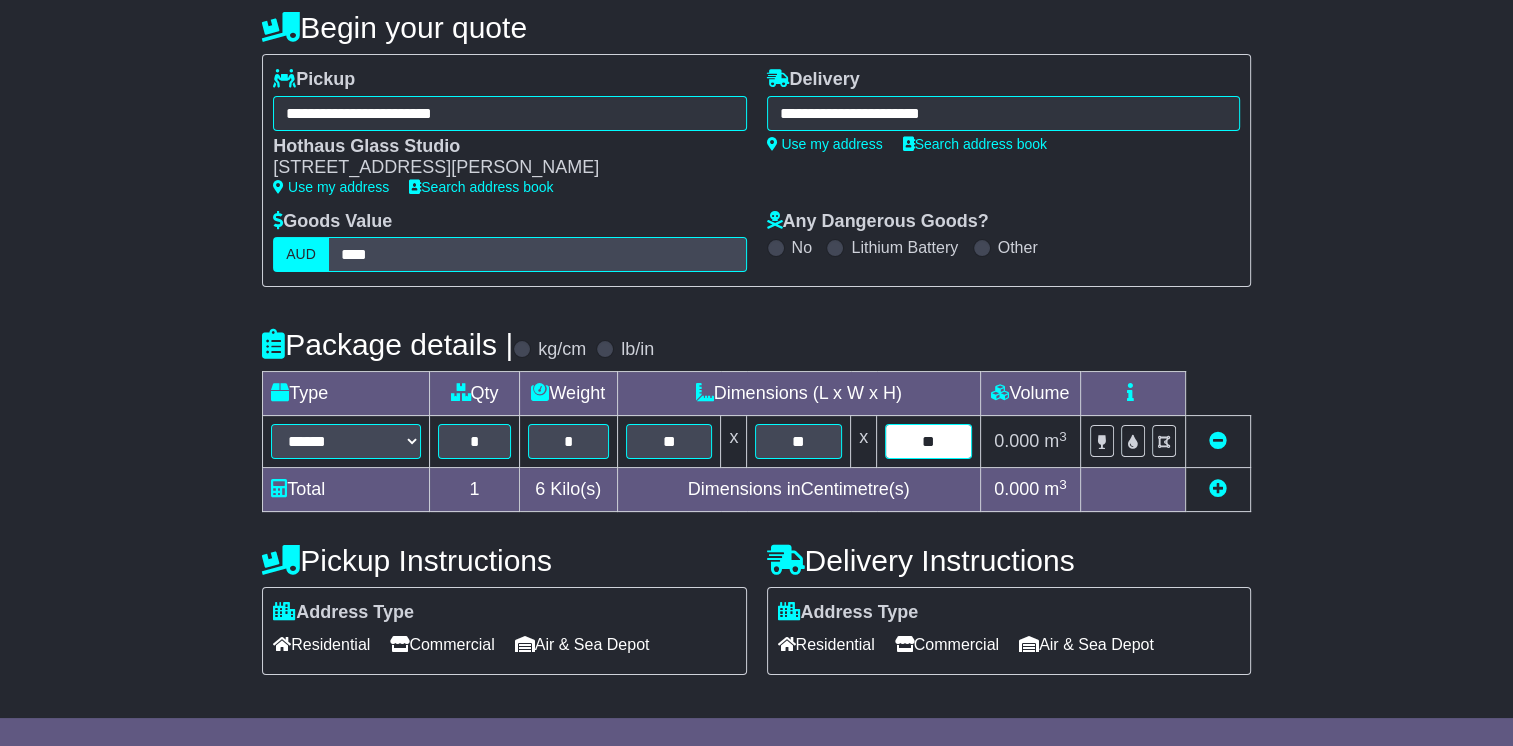 type on "**" 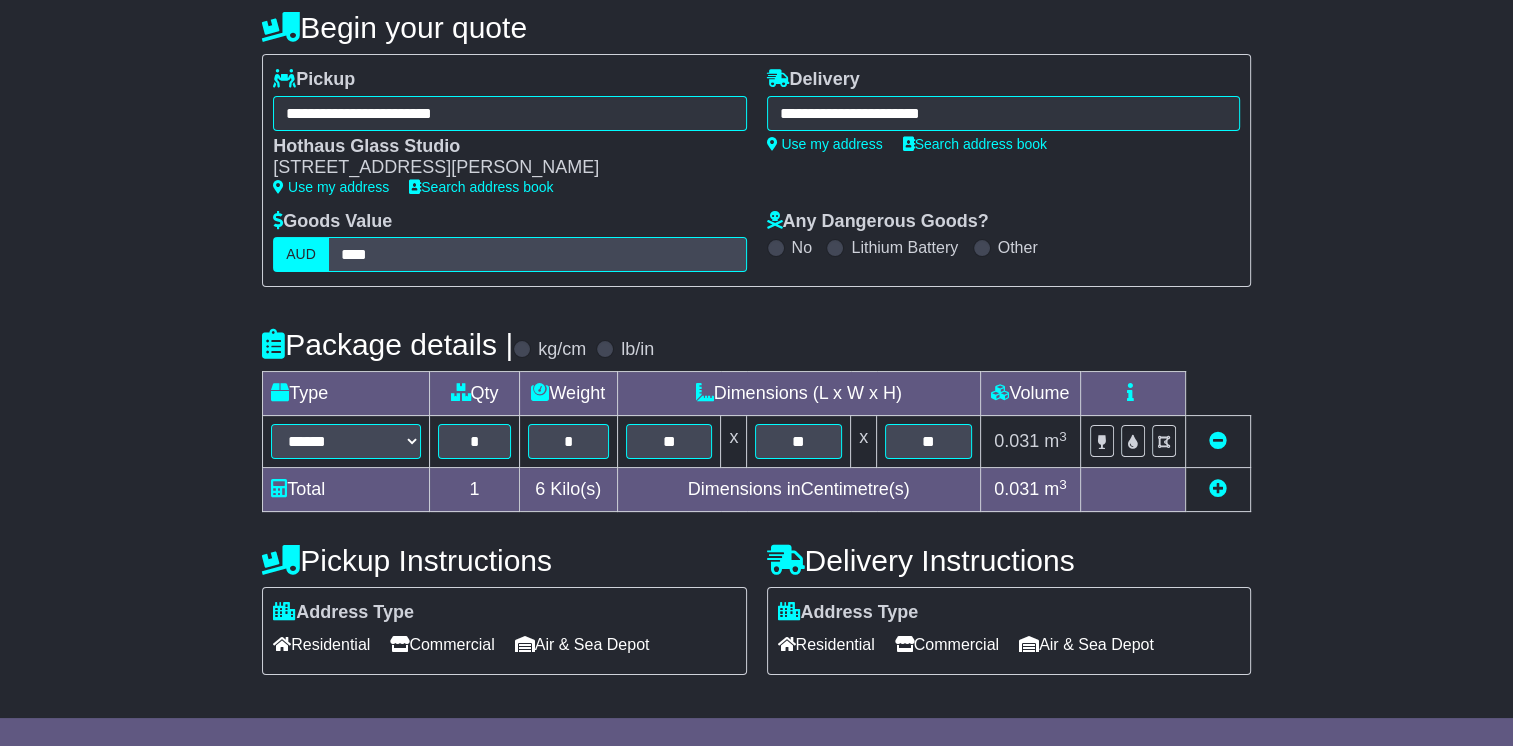 click on "**********" at bounding box center (756, 534) 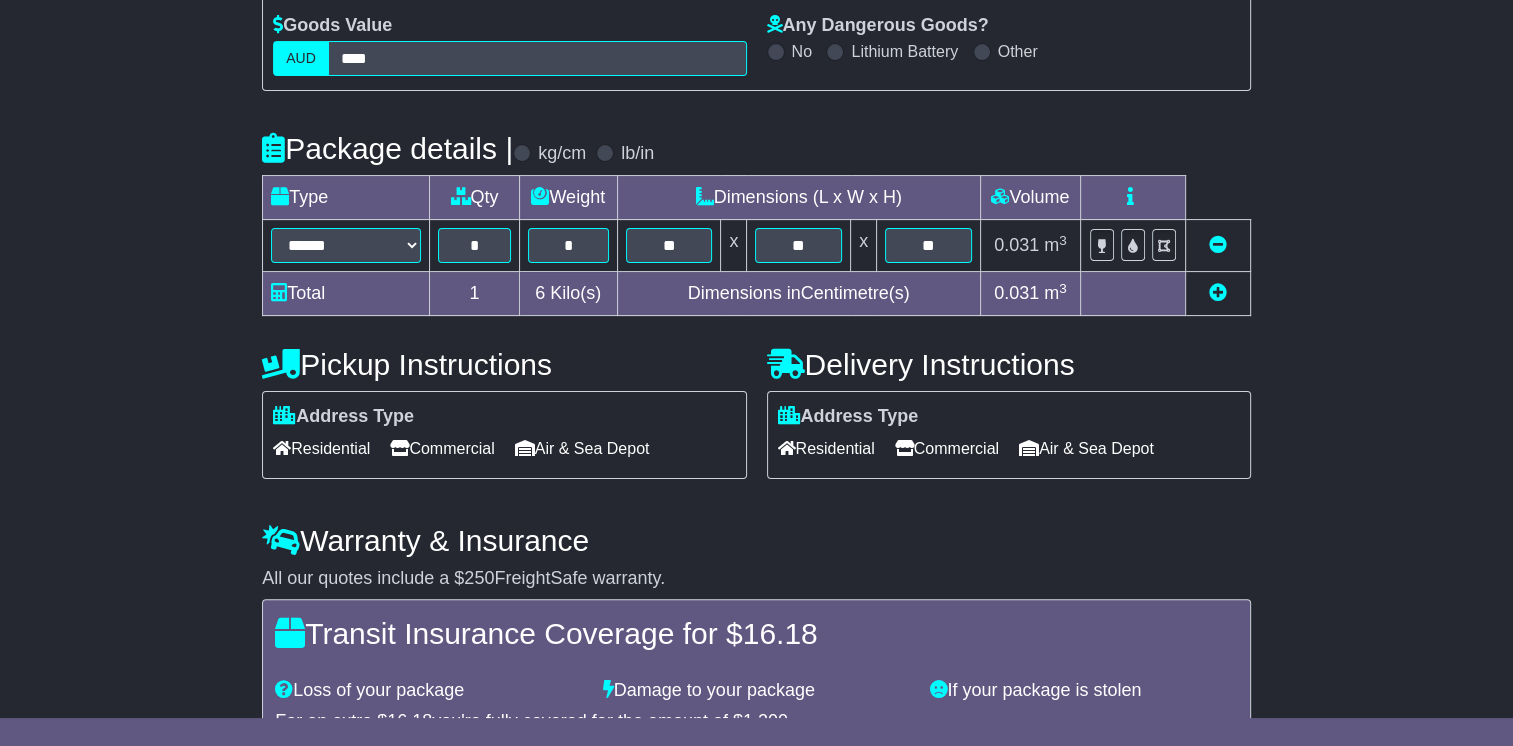 scroll, scrollTop: 400, scrollLeft: 0, axis: vertical 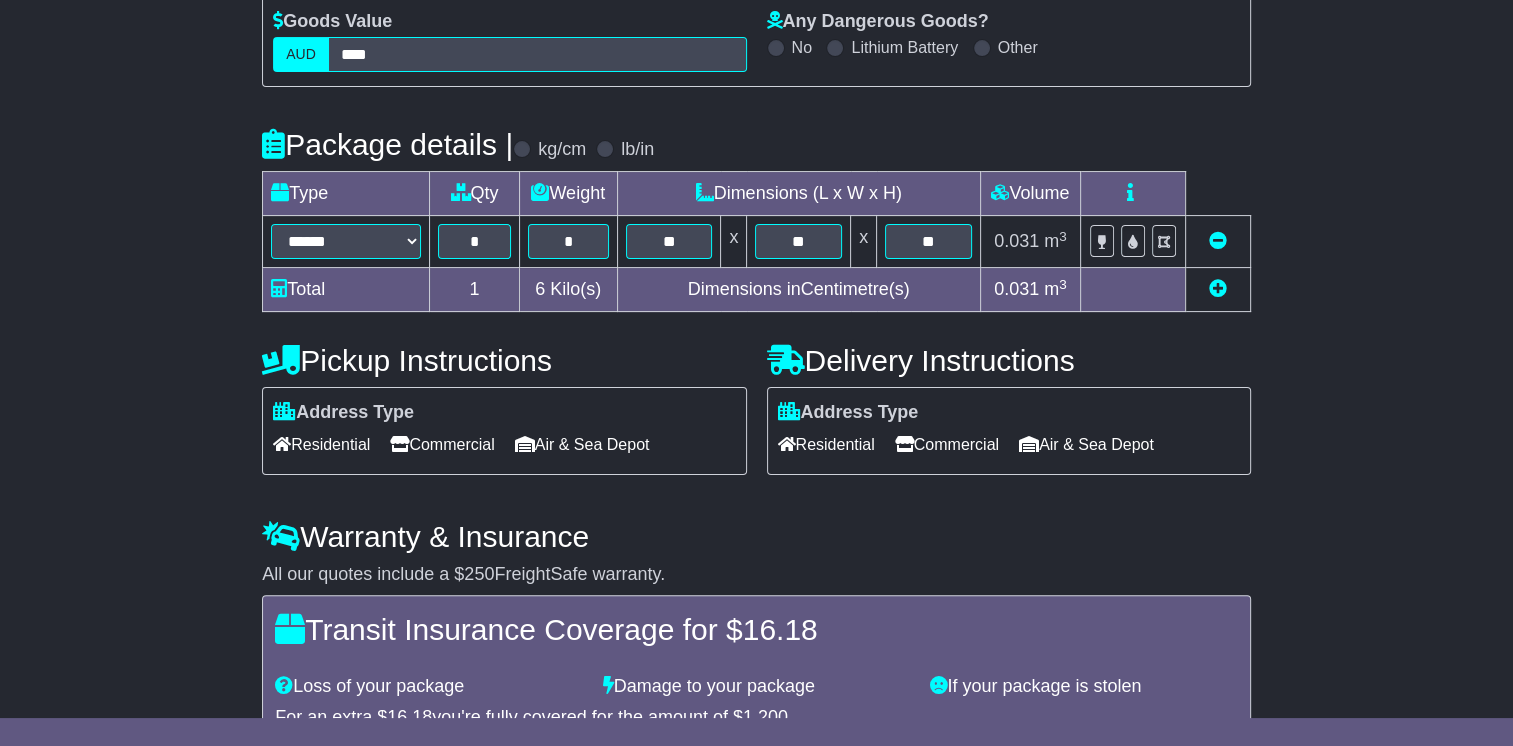 click at bounding box center (787, 444) 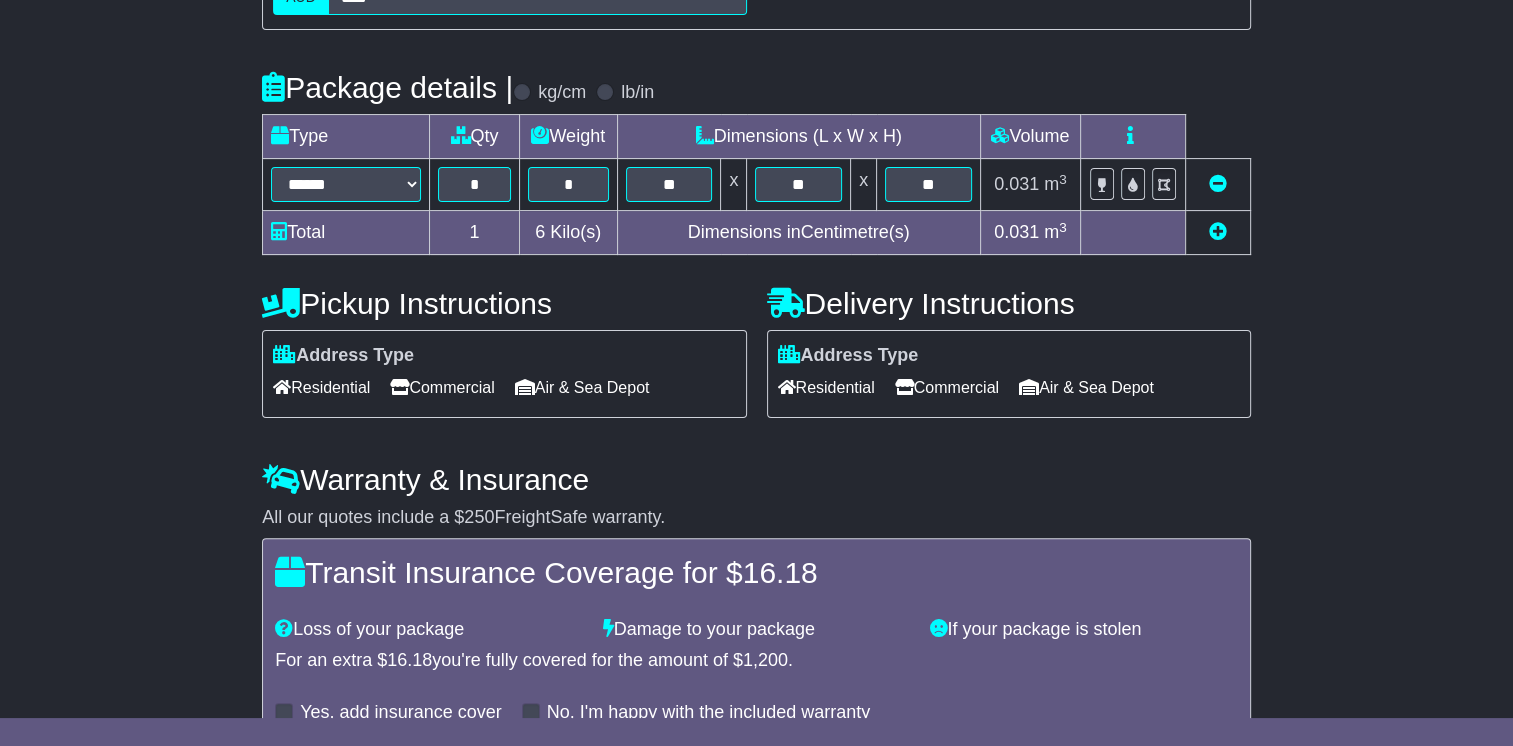 scroll, scrollTop: 571, scrollLeft: 0, axis: vertical 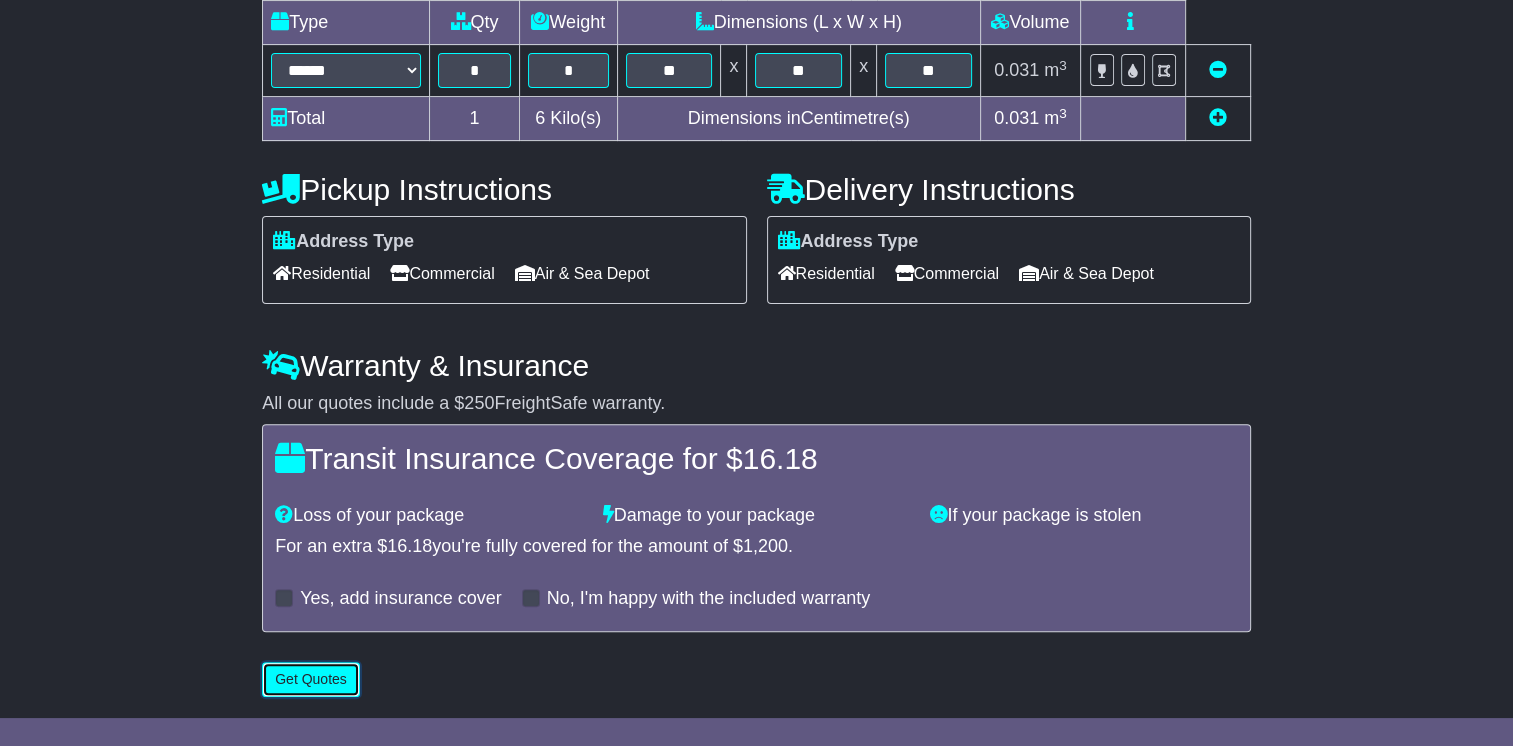 click on "Get Quotes" at bounding box center [311, 679] 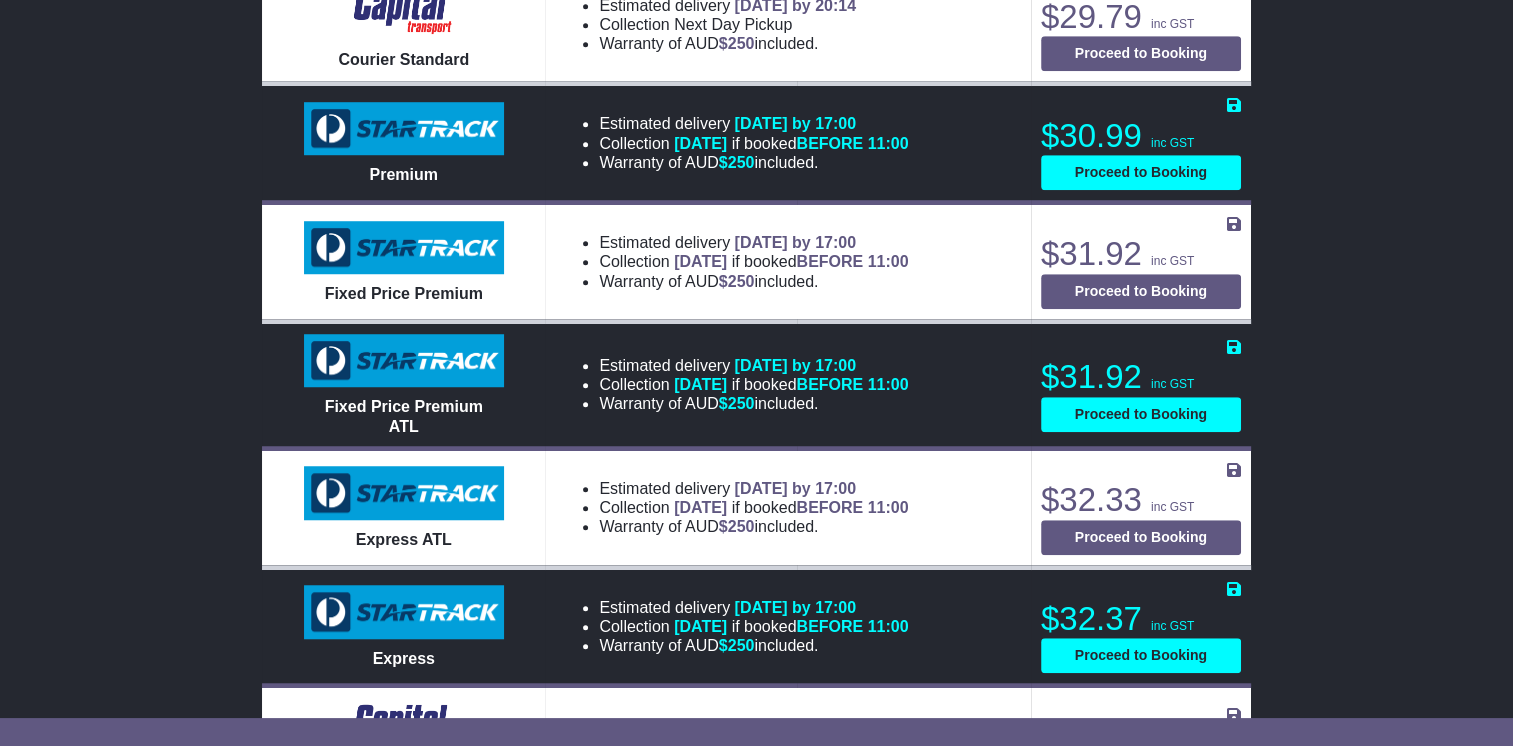 scroll, scrollTop: 1500, scrollLeft: 0, axis: vertical 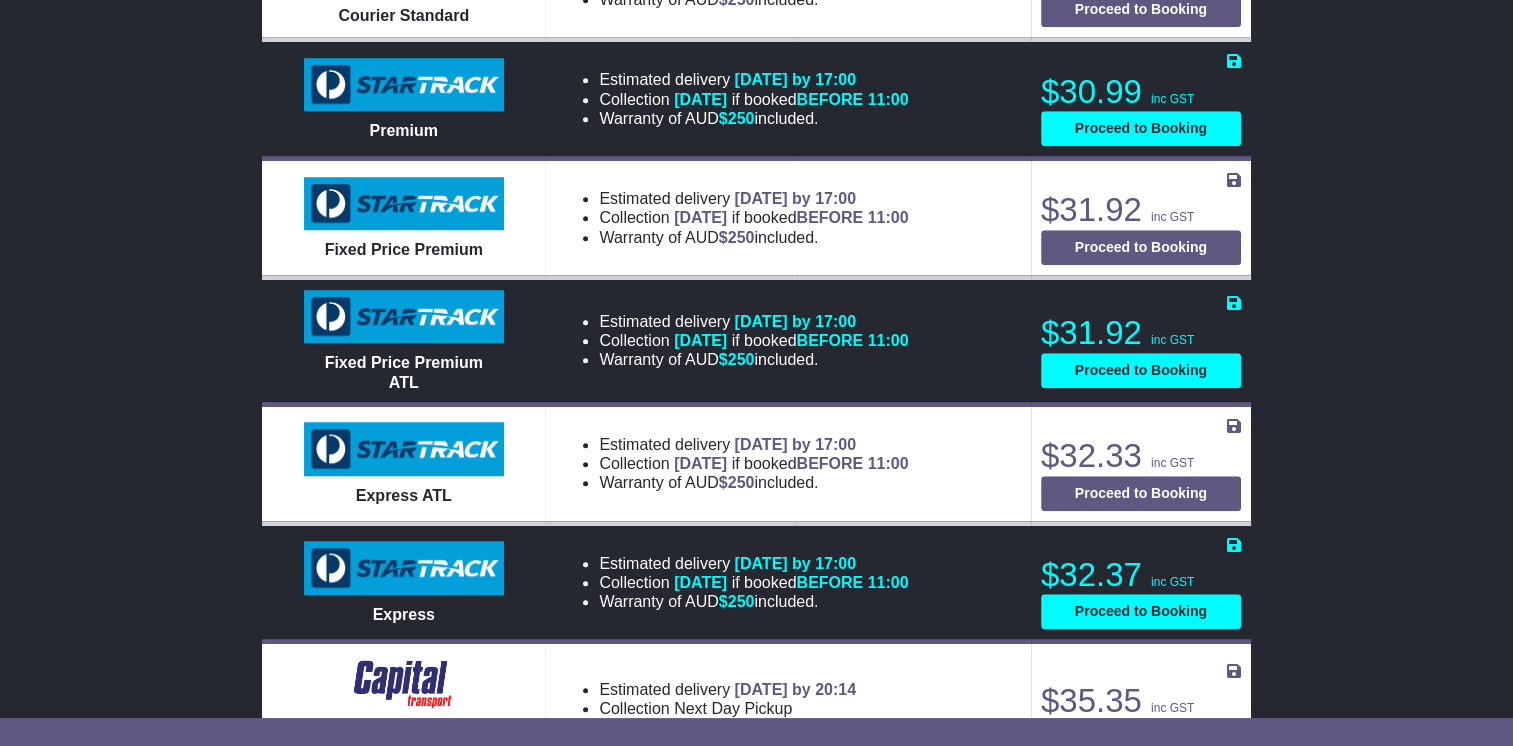 click on "Hothaus
Logout
[PERSON_NAME]
[EMAIL_ADDRESS][DOMAIN_NAME]
0402772626
Change Password
×
Change Password
Current Password
New Password
Repeat Password
Close" at bounding box center (756, -1127) 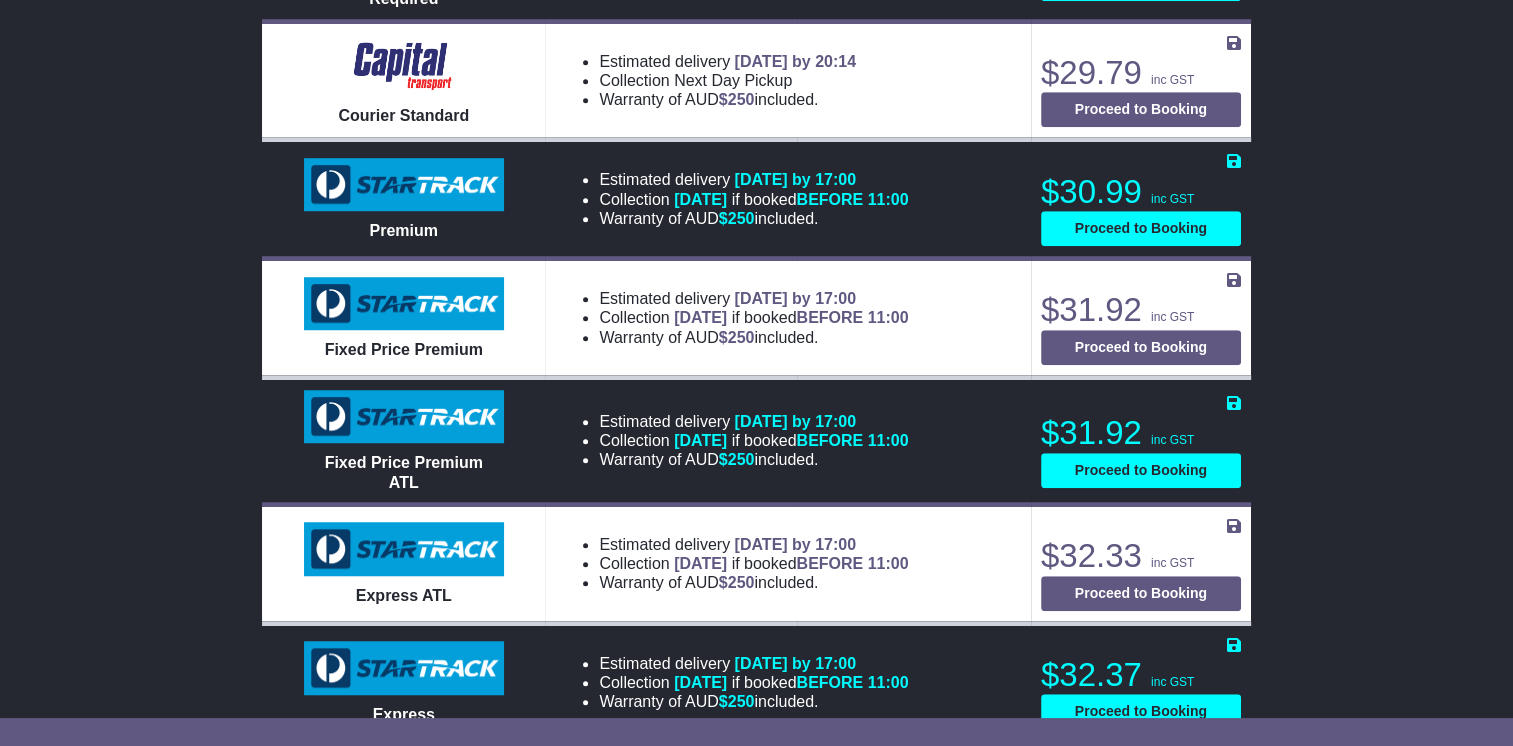 scroll, scrollTop: 1400, scrollLeft: 0, axis: vertical 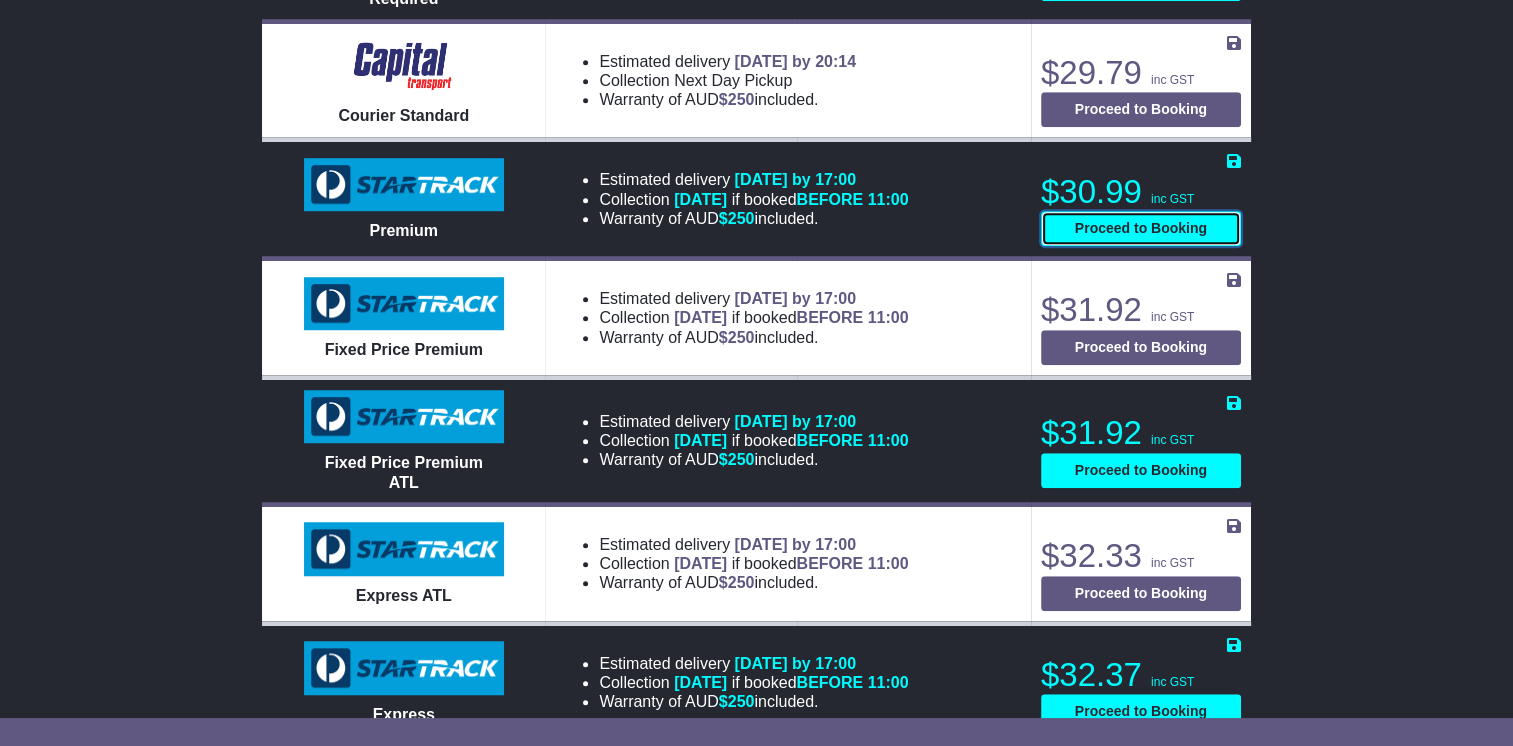 click on "Proceed to Booking" at bounding box center (1141, 228) 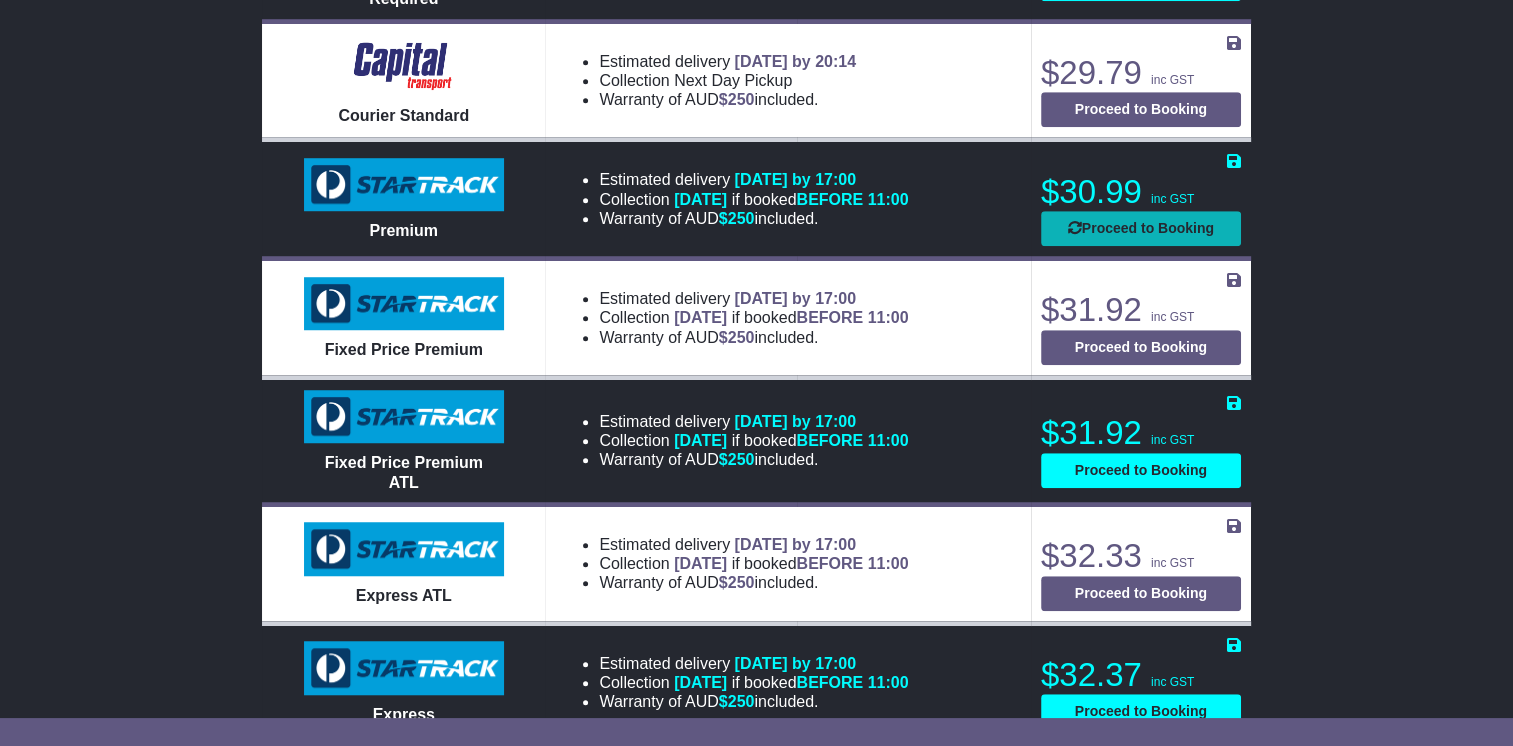 select on "**********" 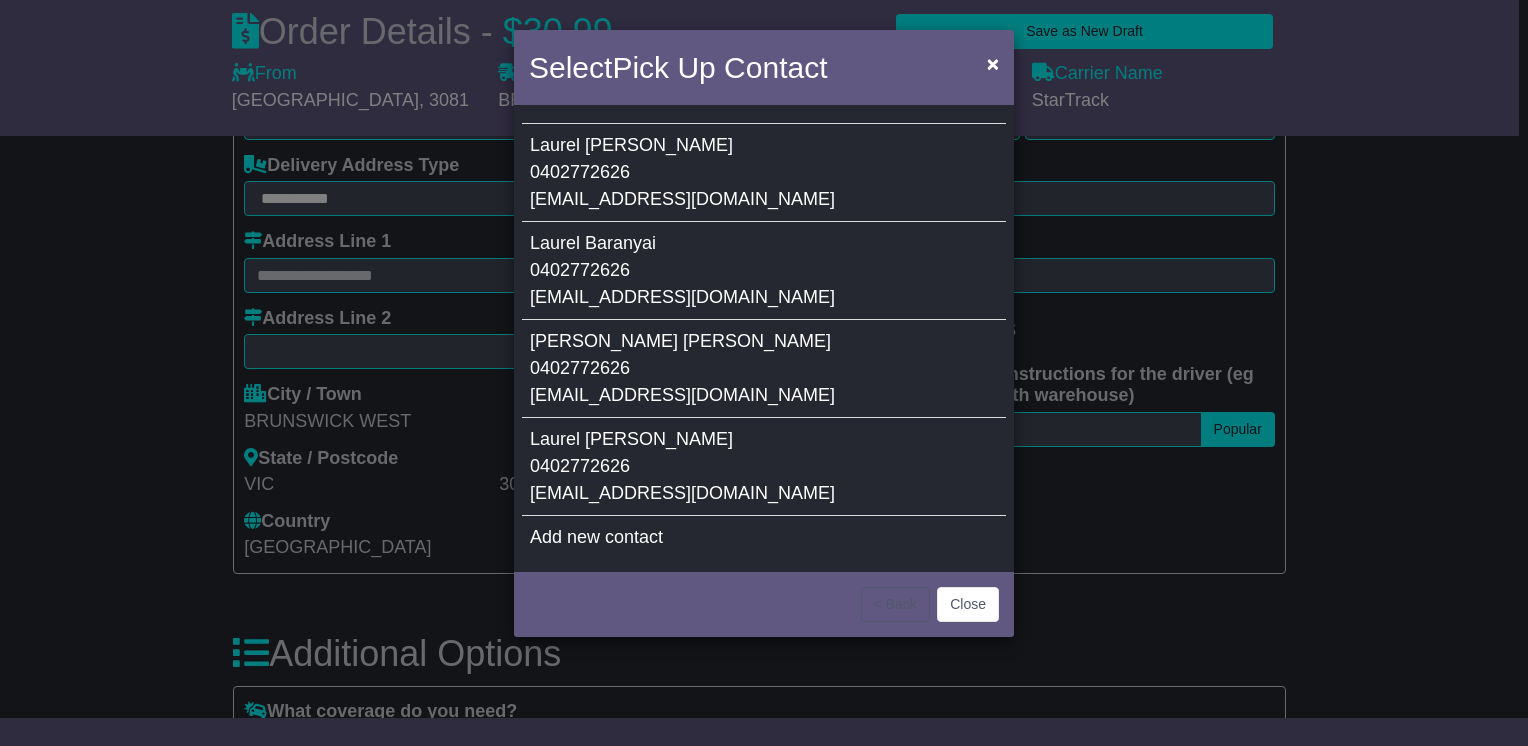 click on "[PERSON_NAME][GEOGRAPHIC_DATA]
[EMAIL_ADDRESS][DOMAIN_NAME]" at bounding box center [764, 173] 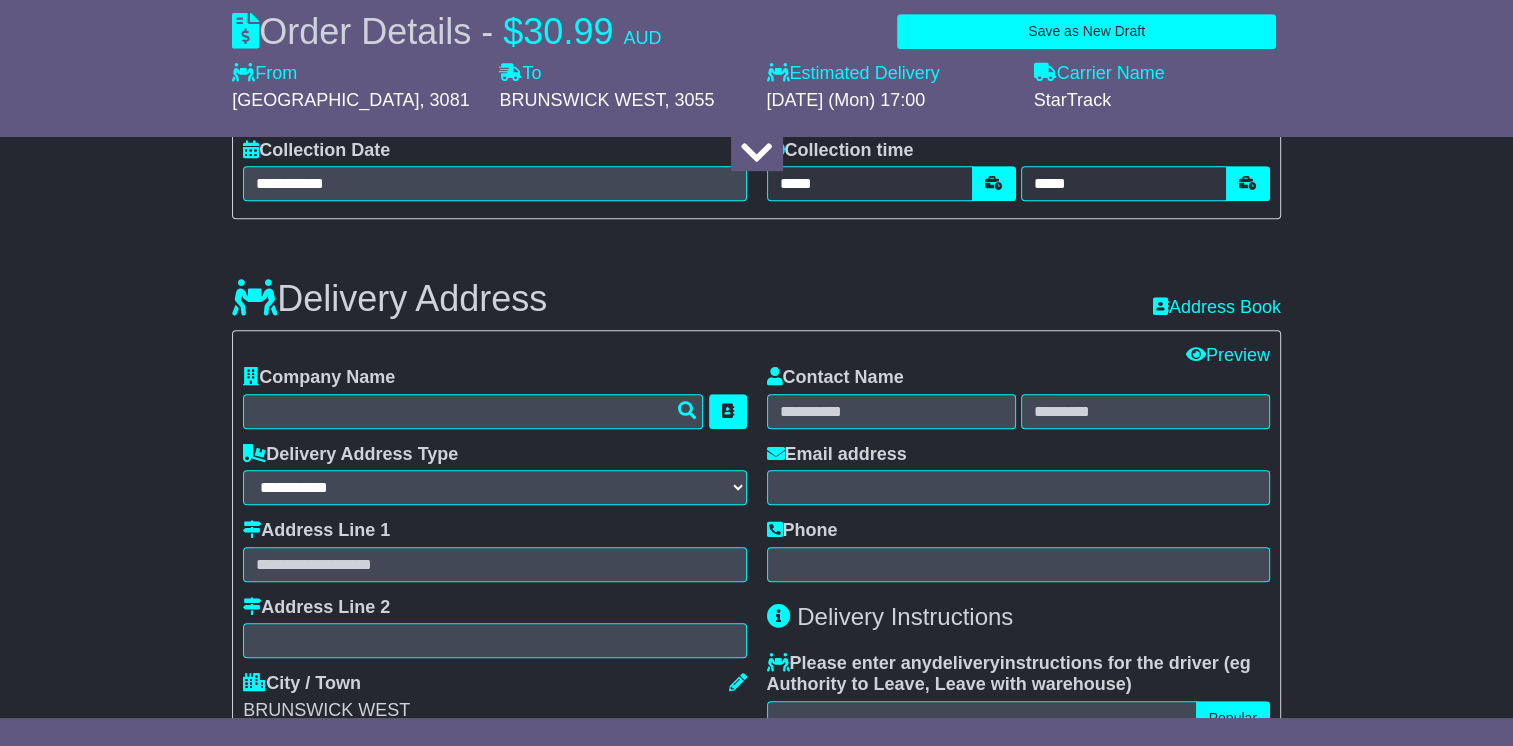 scroll, scrollTop: 1100, scrollLeft: 0, axis: vertical 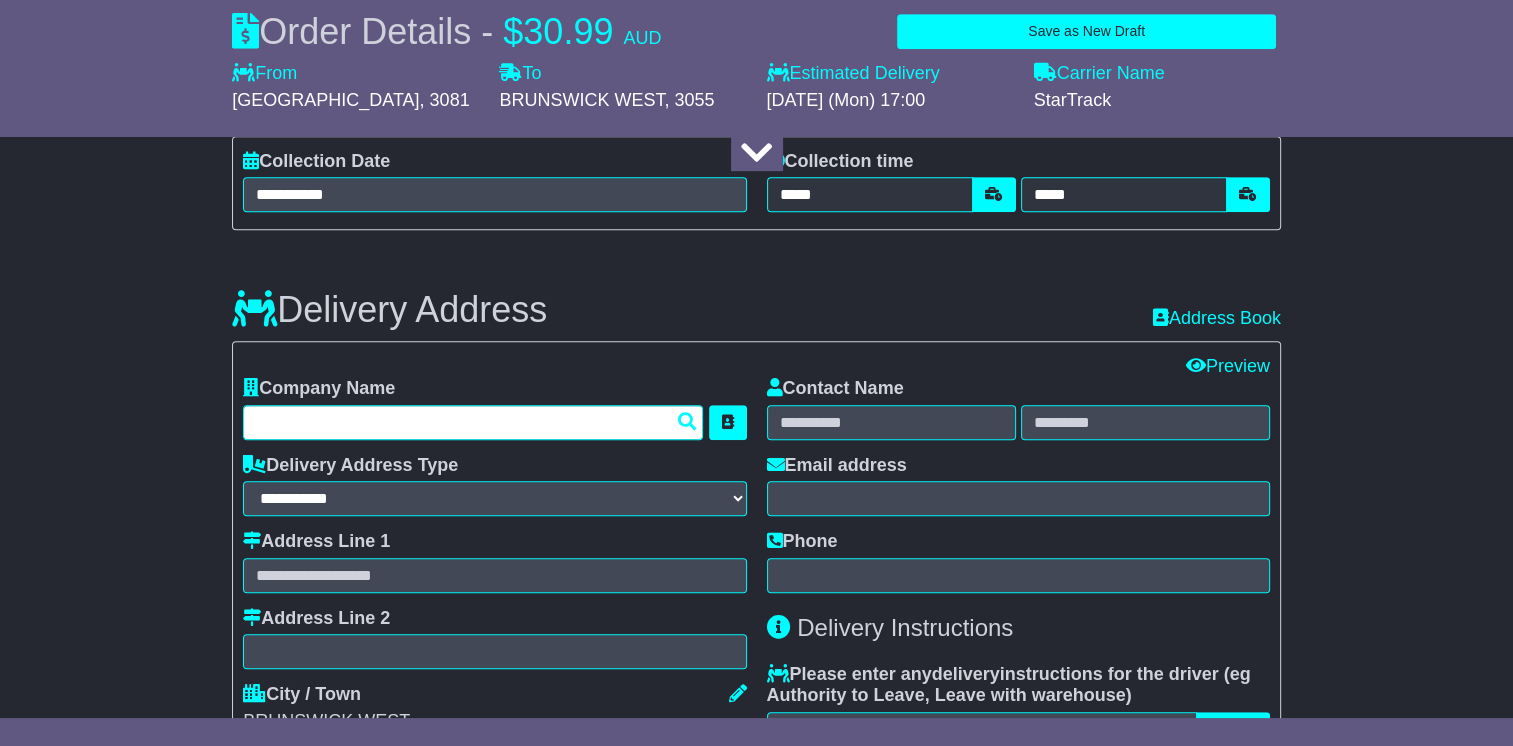 click at bounding box center (473, 422) 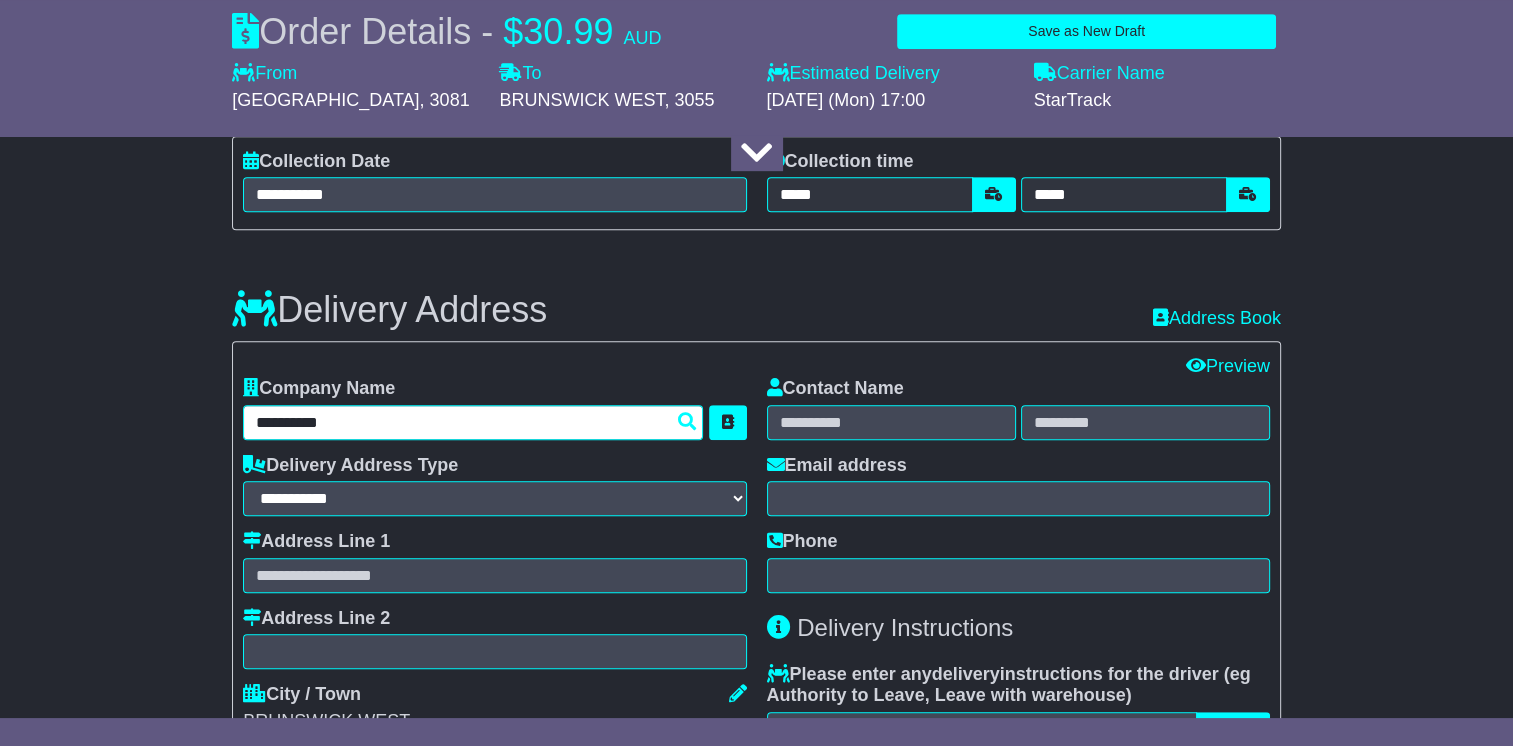 type on "**********" 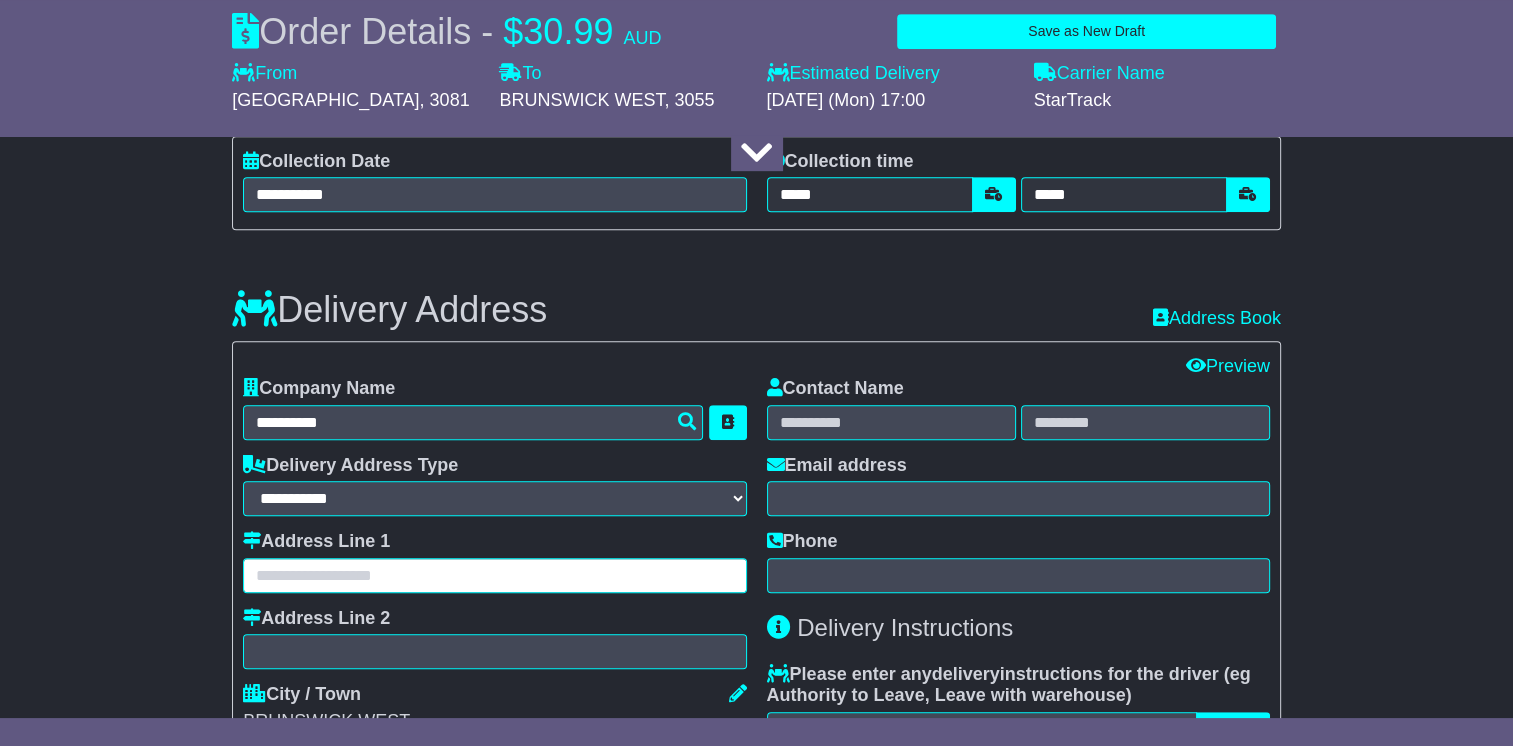 click at bounding box center [494, 575] 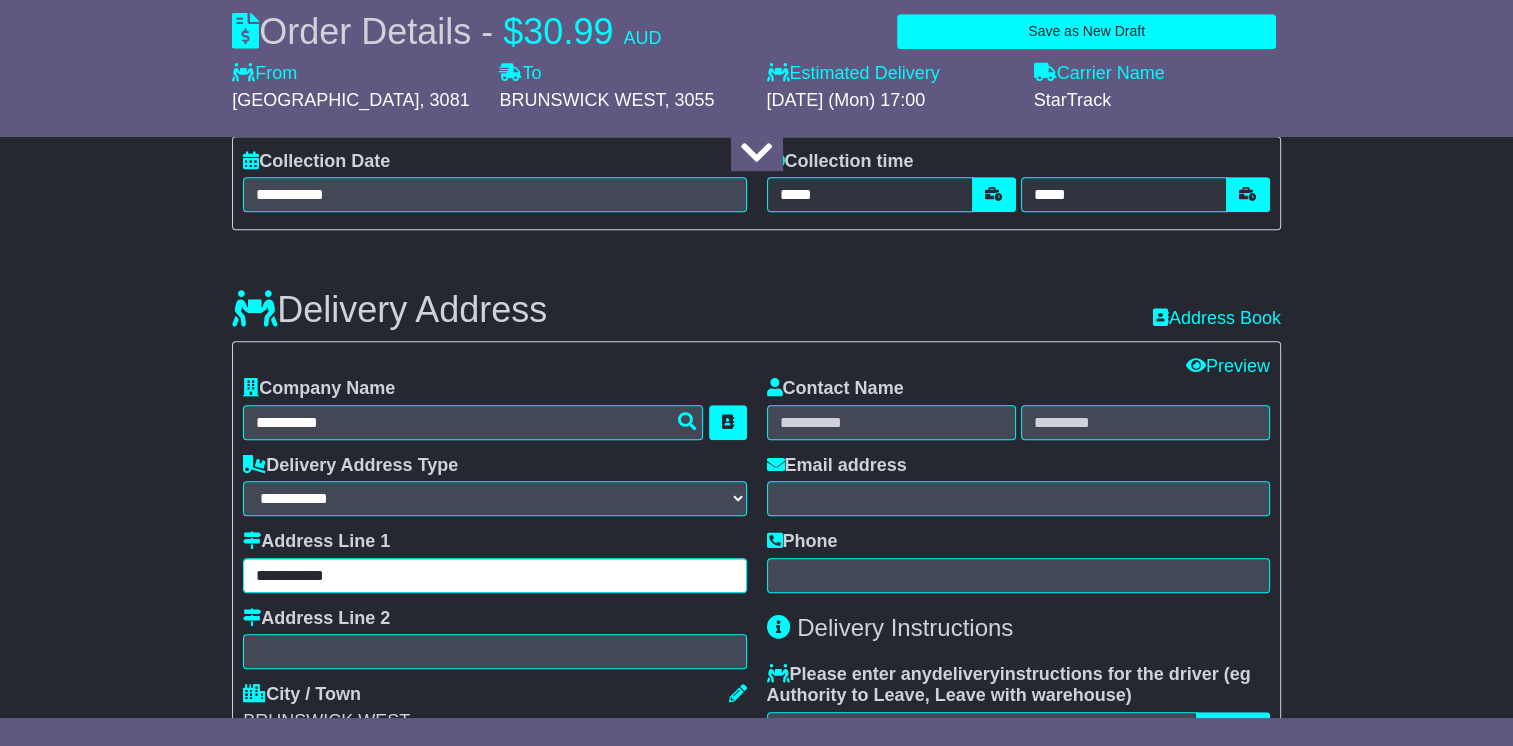 type on "**********" 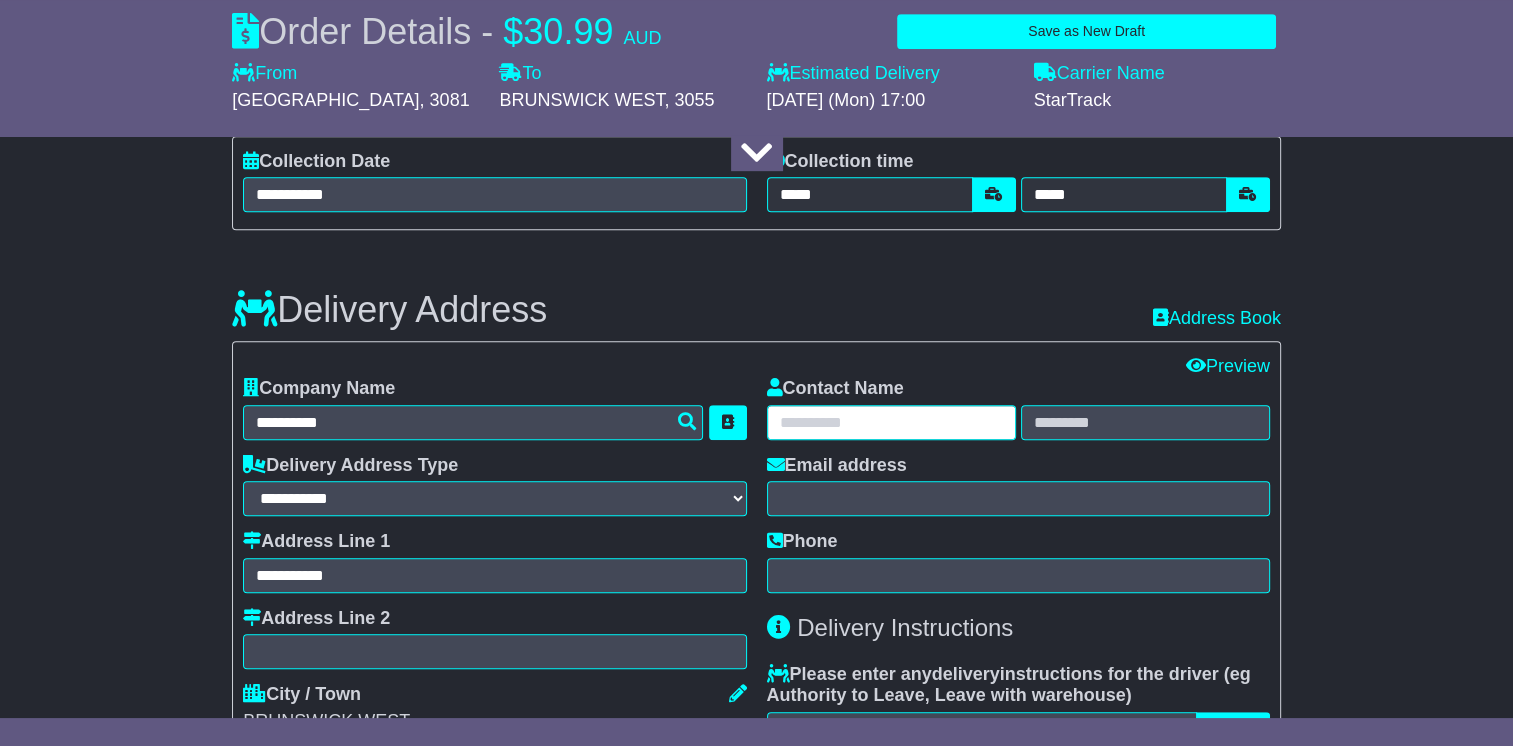 click at bounding box center [891, 422] 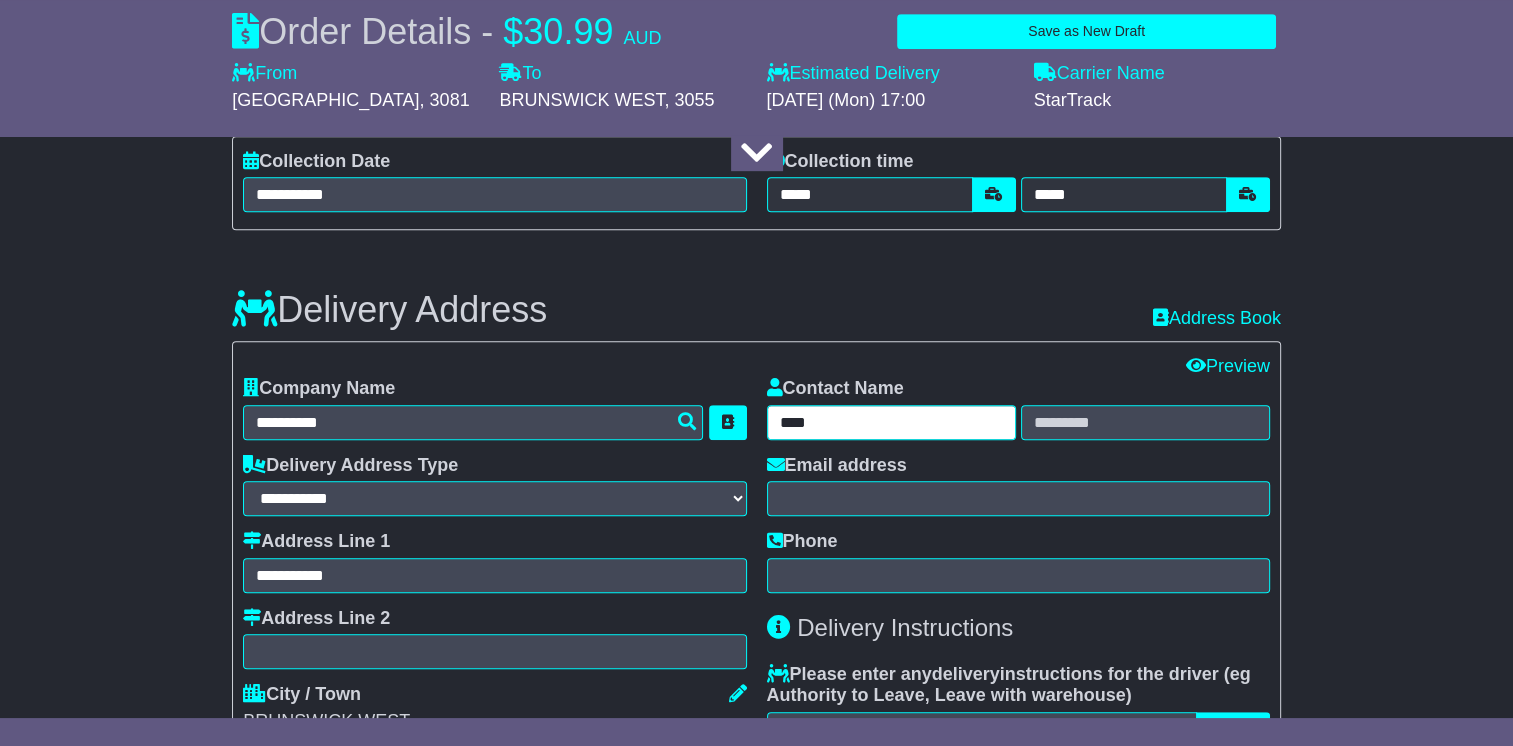 type on "****" 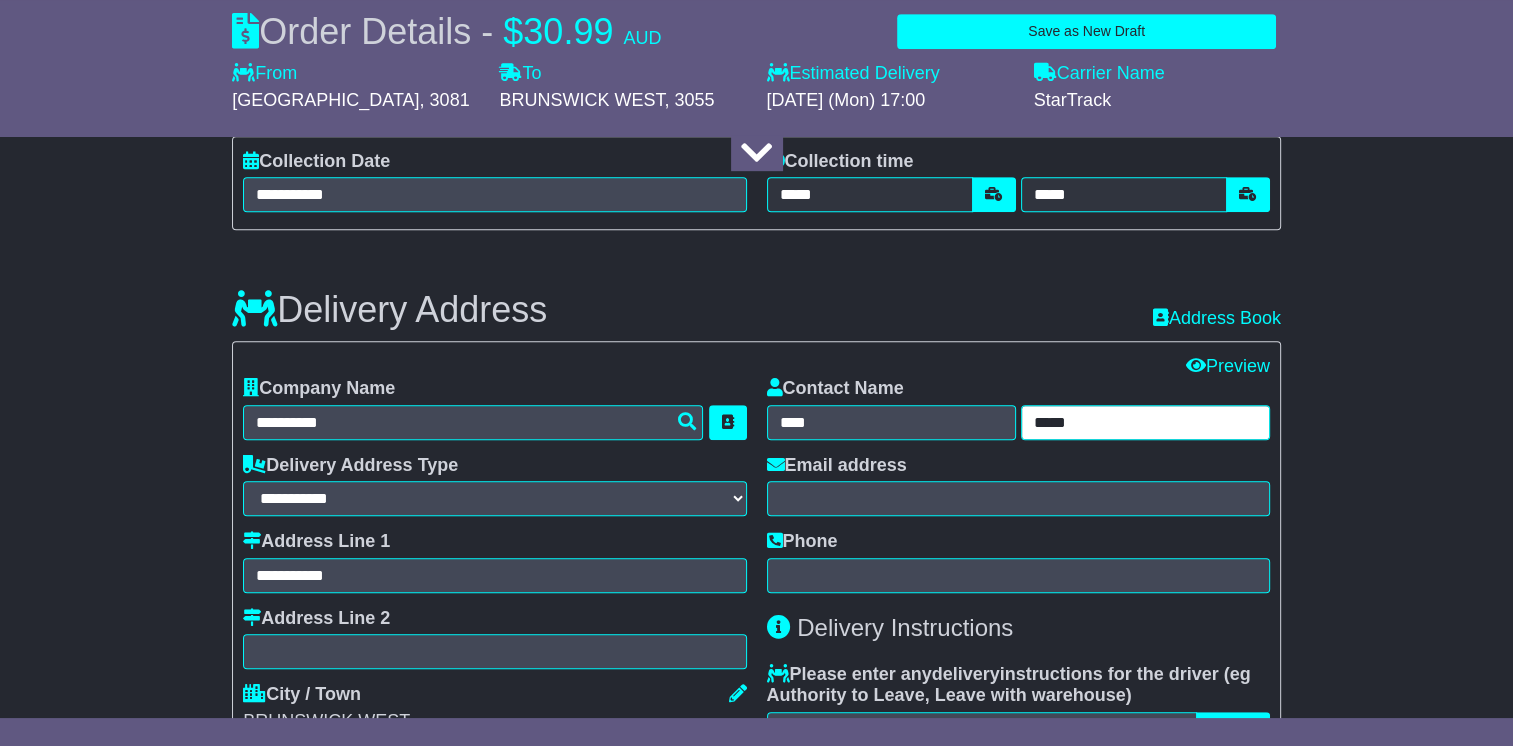 type on "*****" 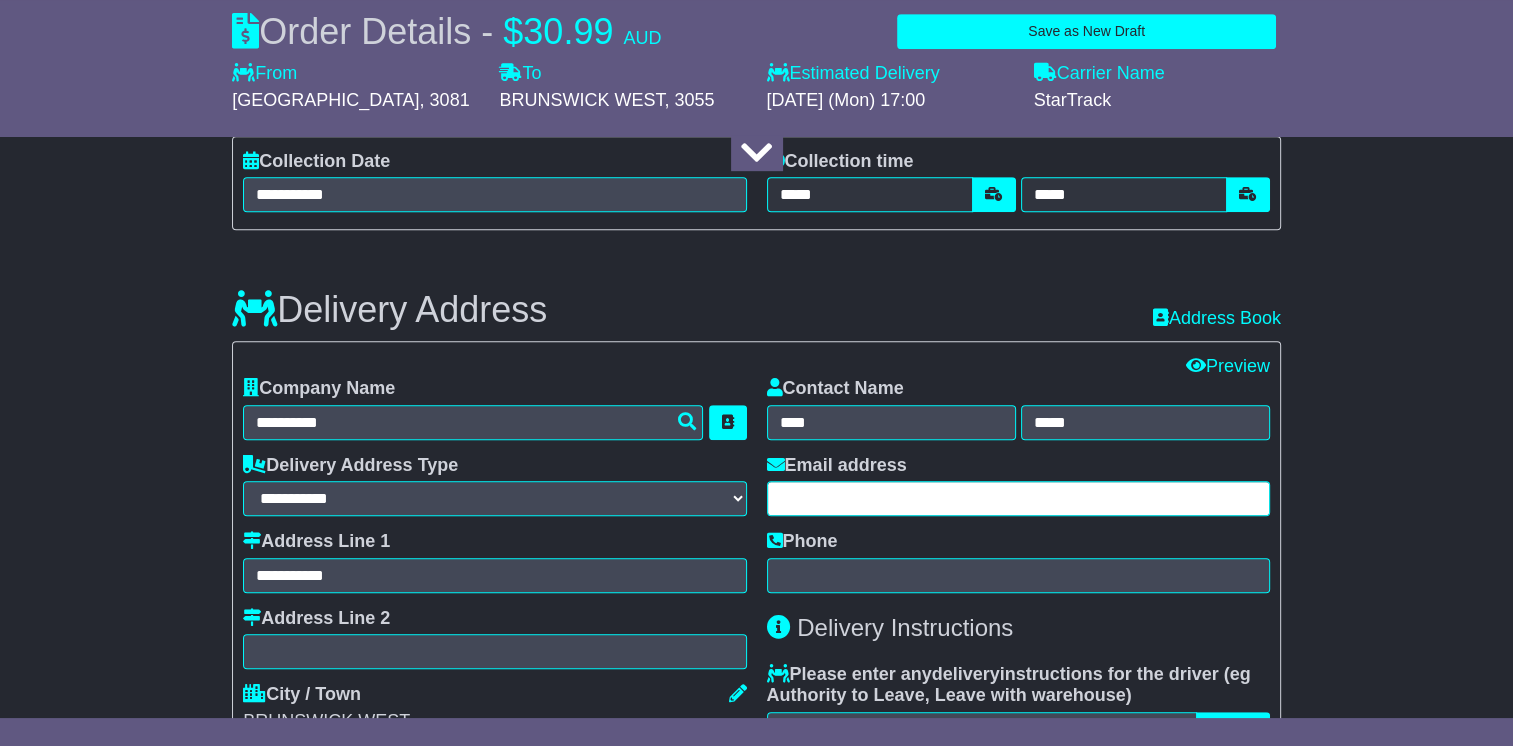 click at bounding box center (1018, 498) 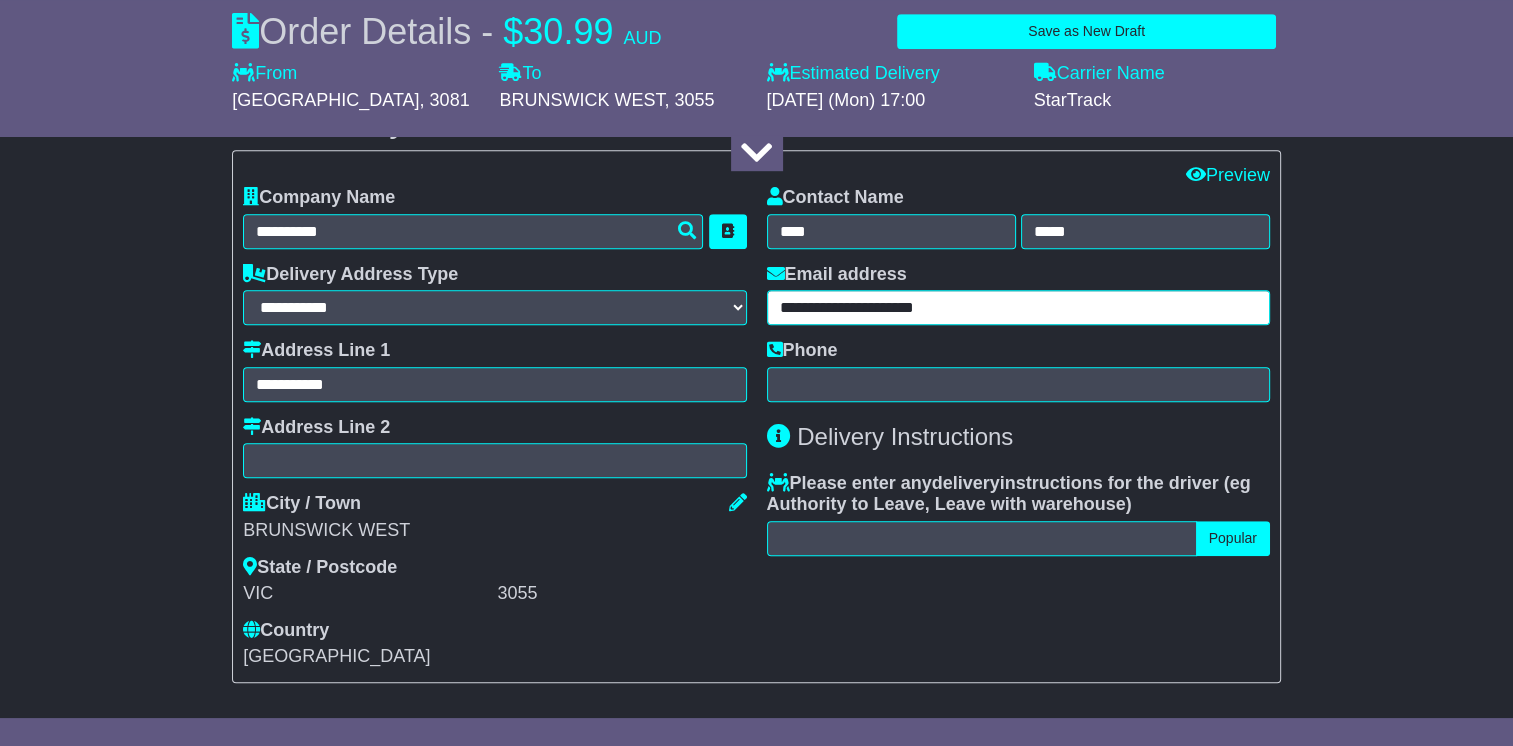 scroll, scrollTop: 1300, scrollLeft: 0, axis: vertical 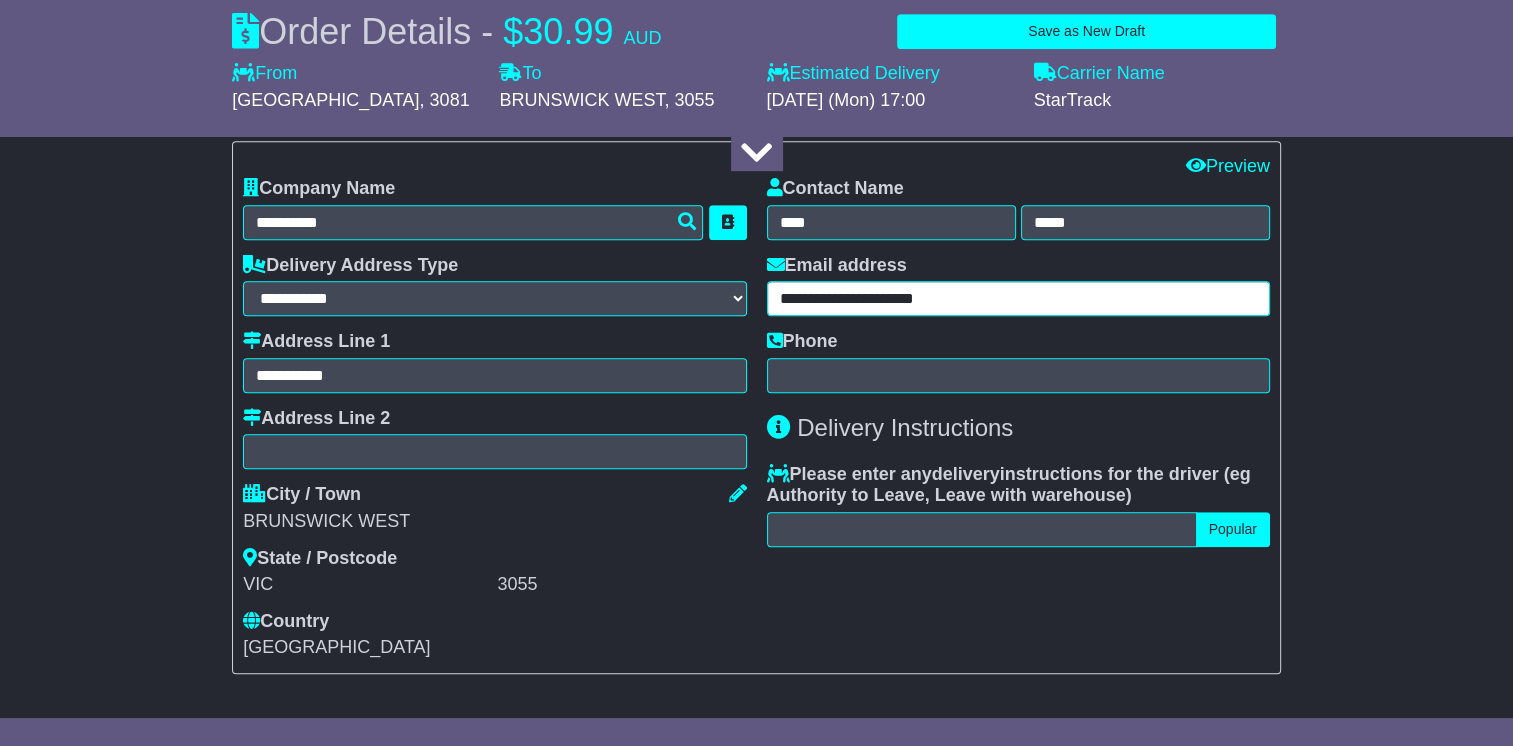 type on "**********" 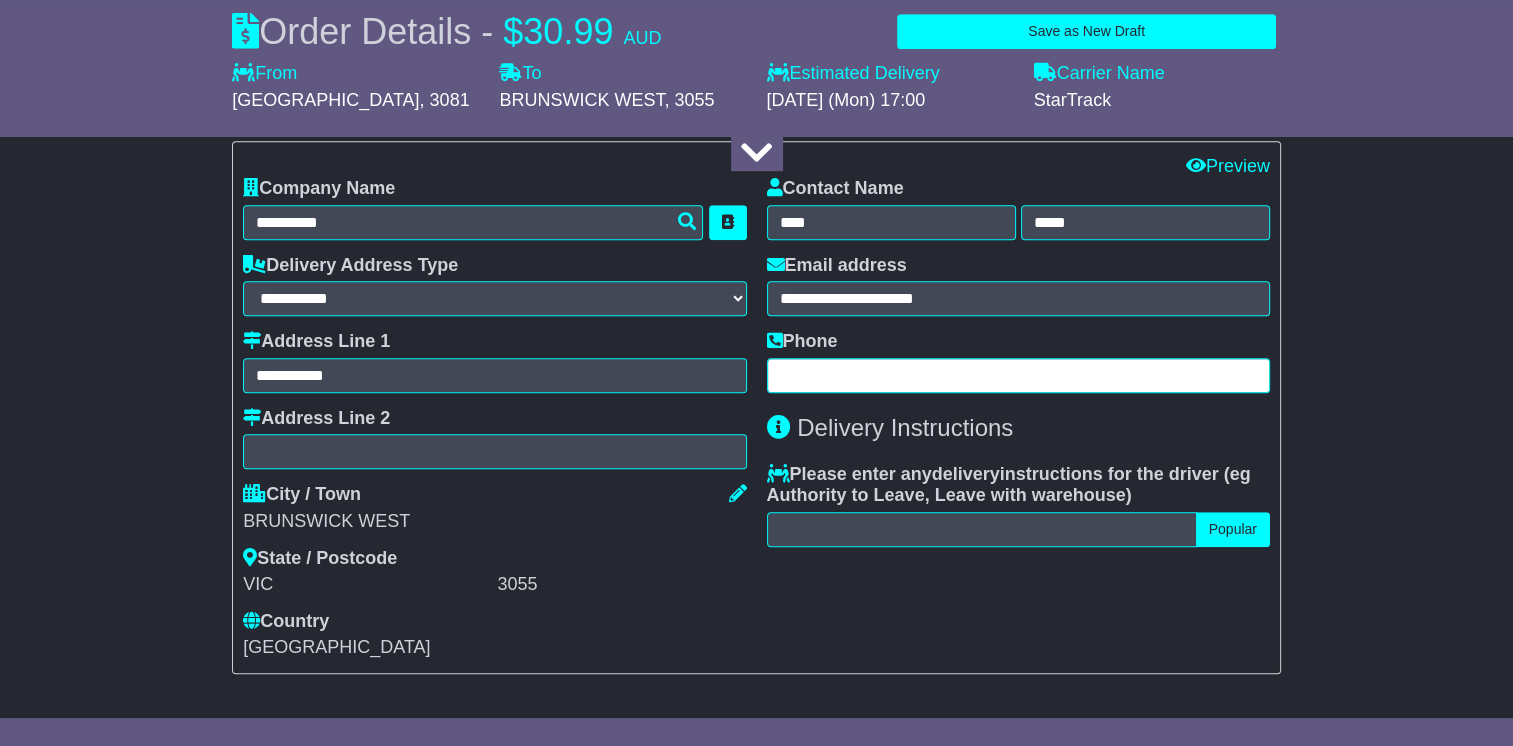 click at bounding box center [1018, 375] 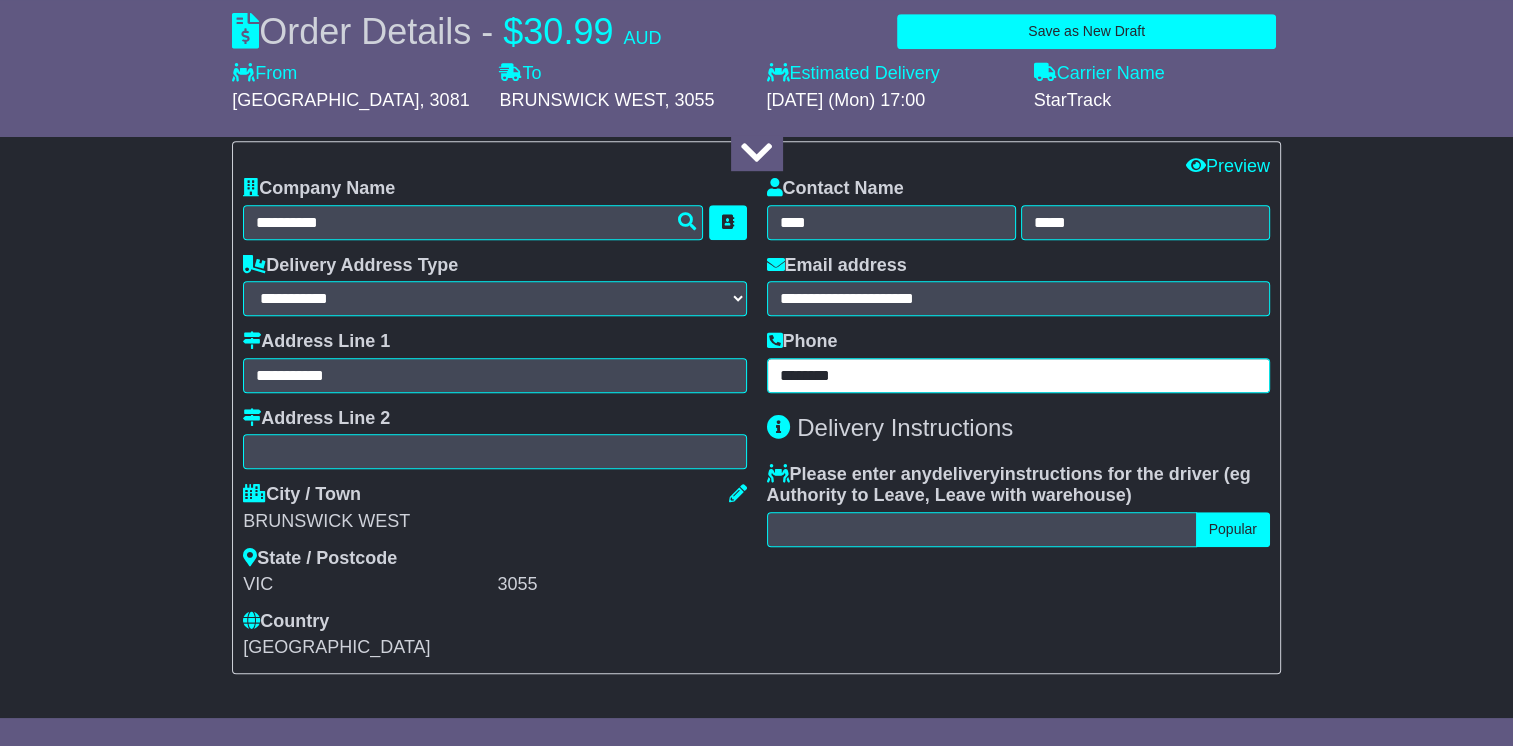 type on "**********" 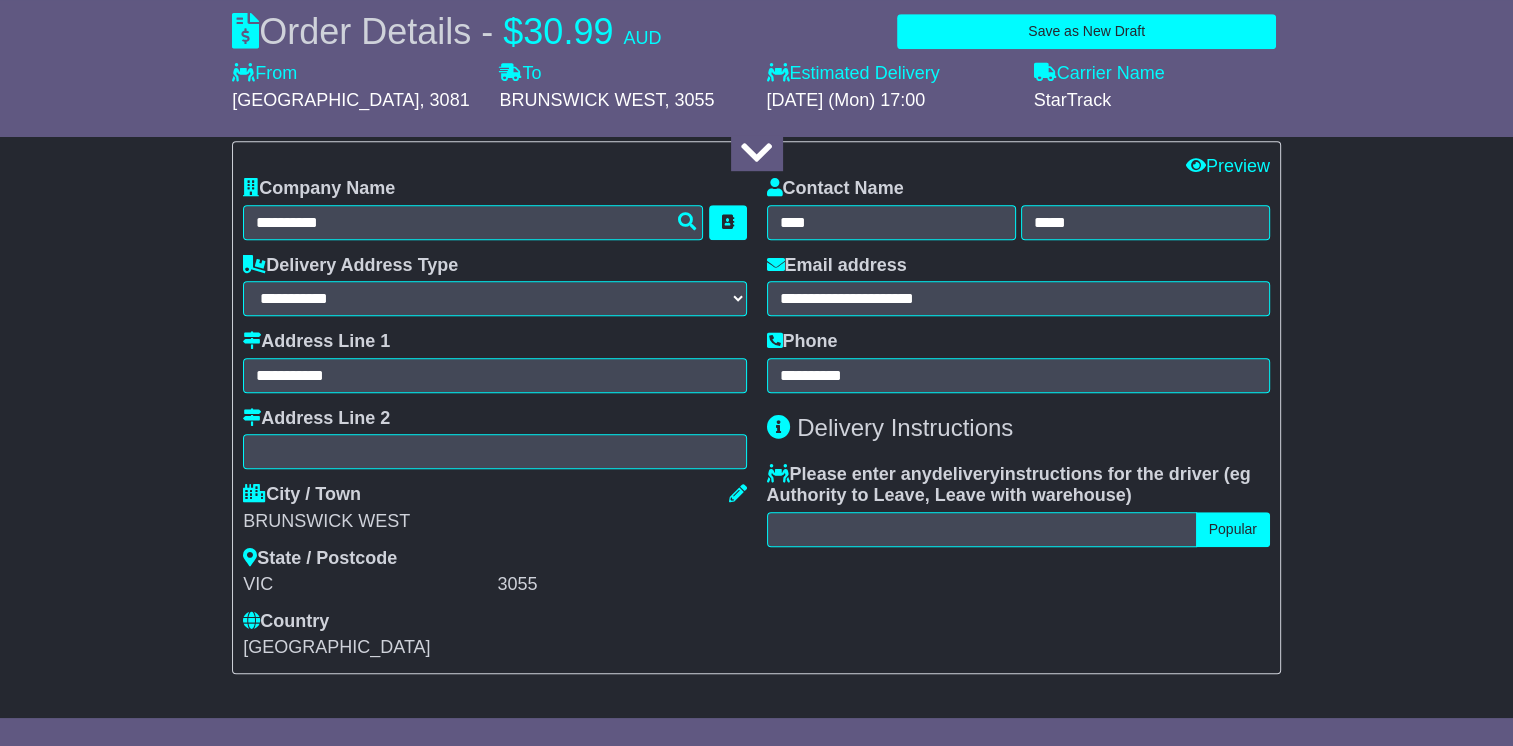 click on "About your package
What is your Package
Documents
Non-Documents
What are the Incoterms?
***
***
***
***
***
***
Description of Goods
Attention: dangerous goods are not allowed by service.
Your Internal Reference (required)
Any Dangerous Goods?
No" at bounding box center (756, 369) 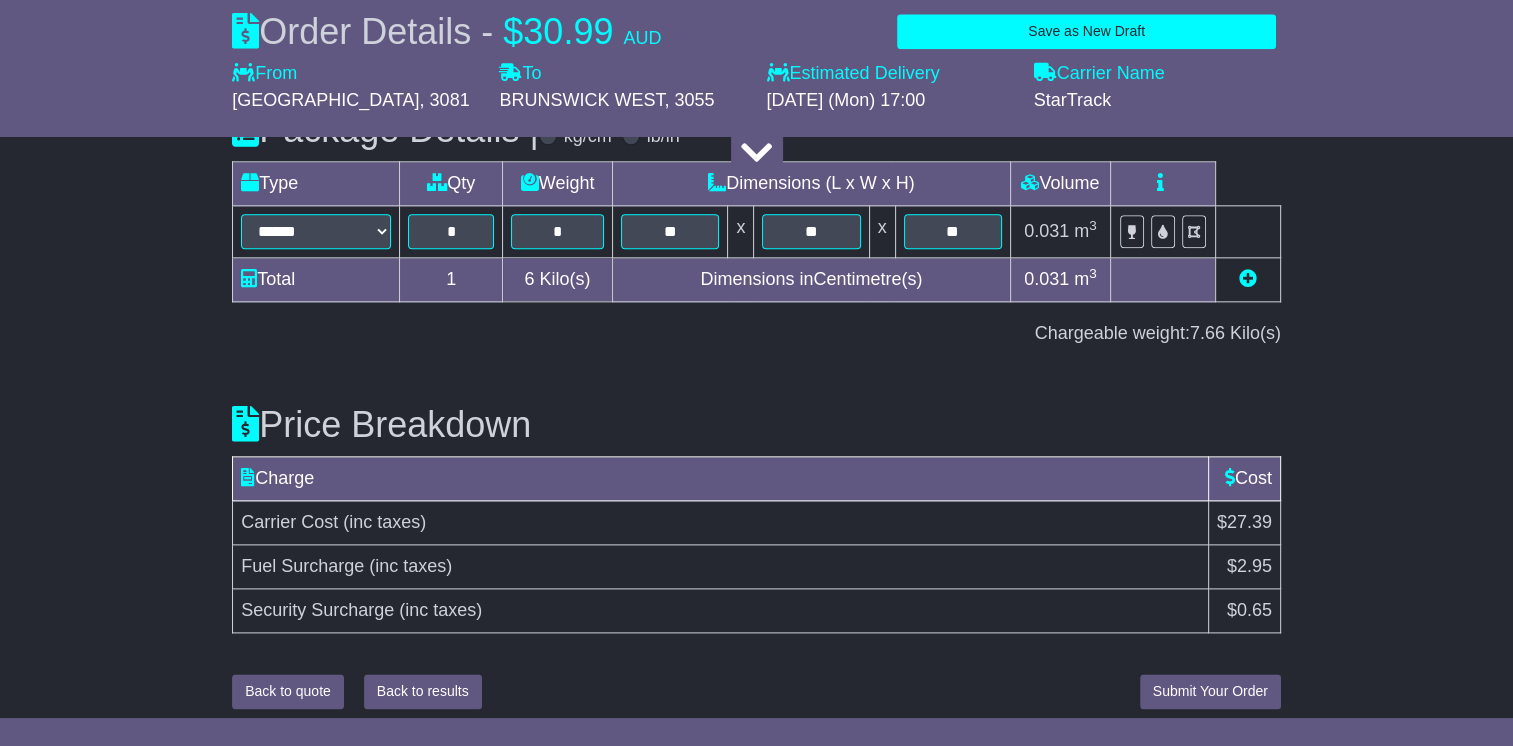 scroll, scrollTop: 2339, scrollLeft: 0, axis: vertical 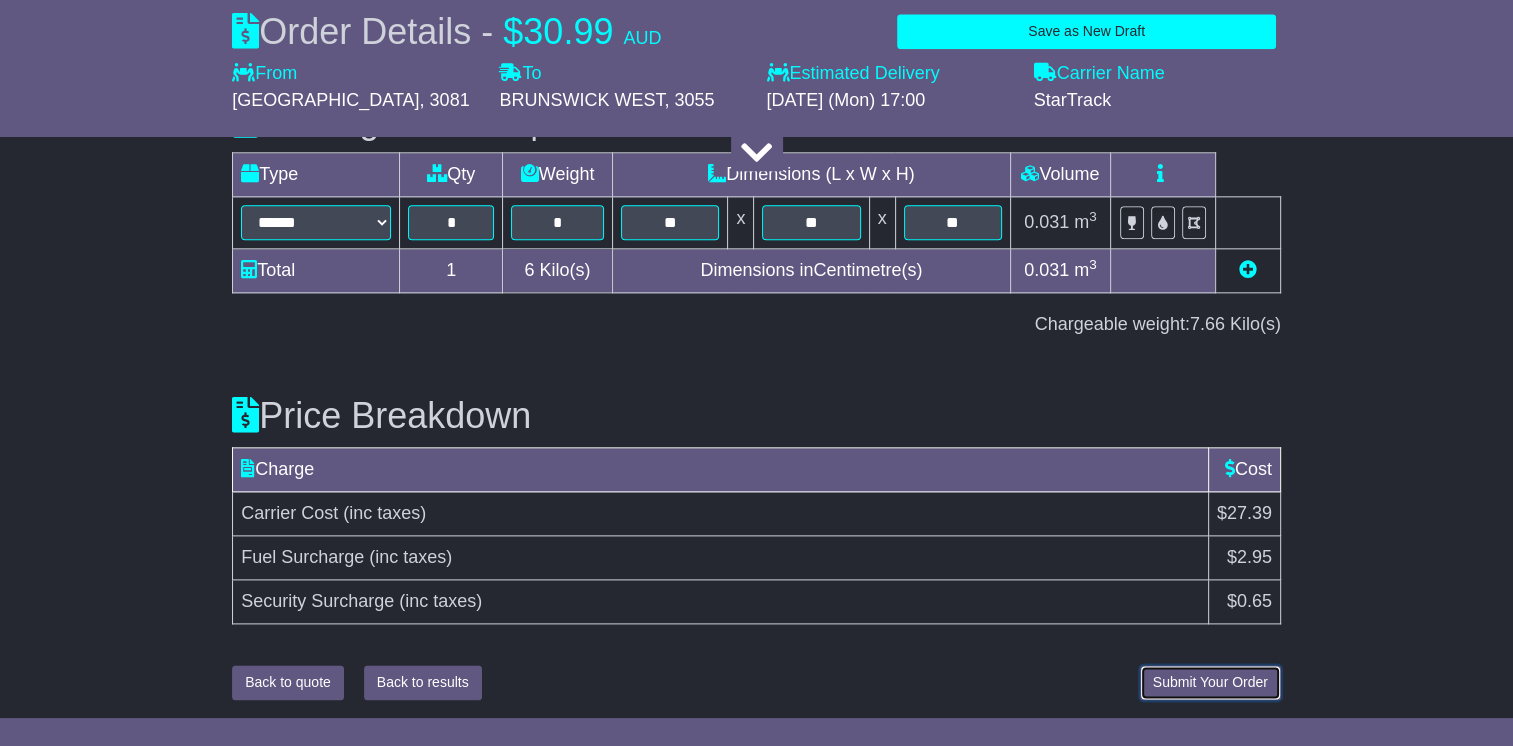click on "Submit Your Order" at bounding box center (1210, 682) 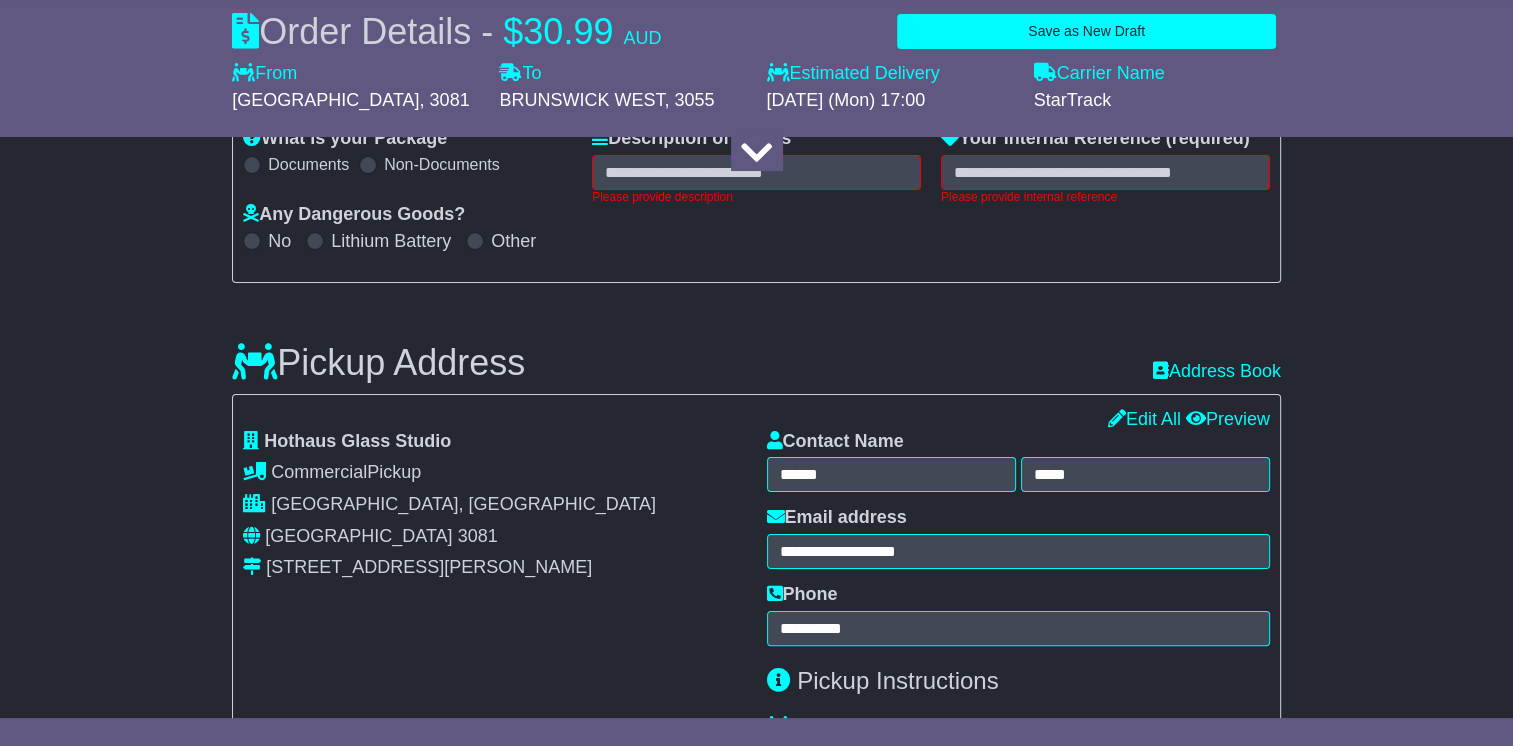 scroll, scrollTop: 292, scrollLeft: 0, axis: vertical 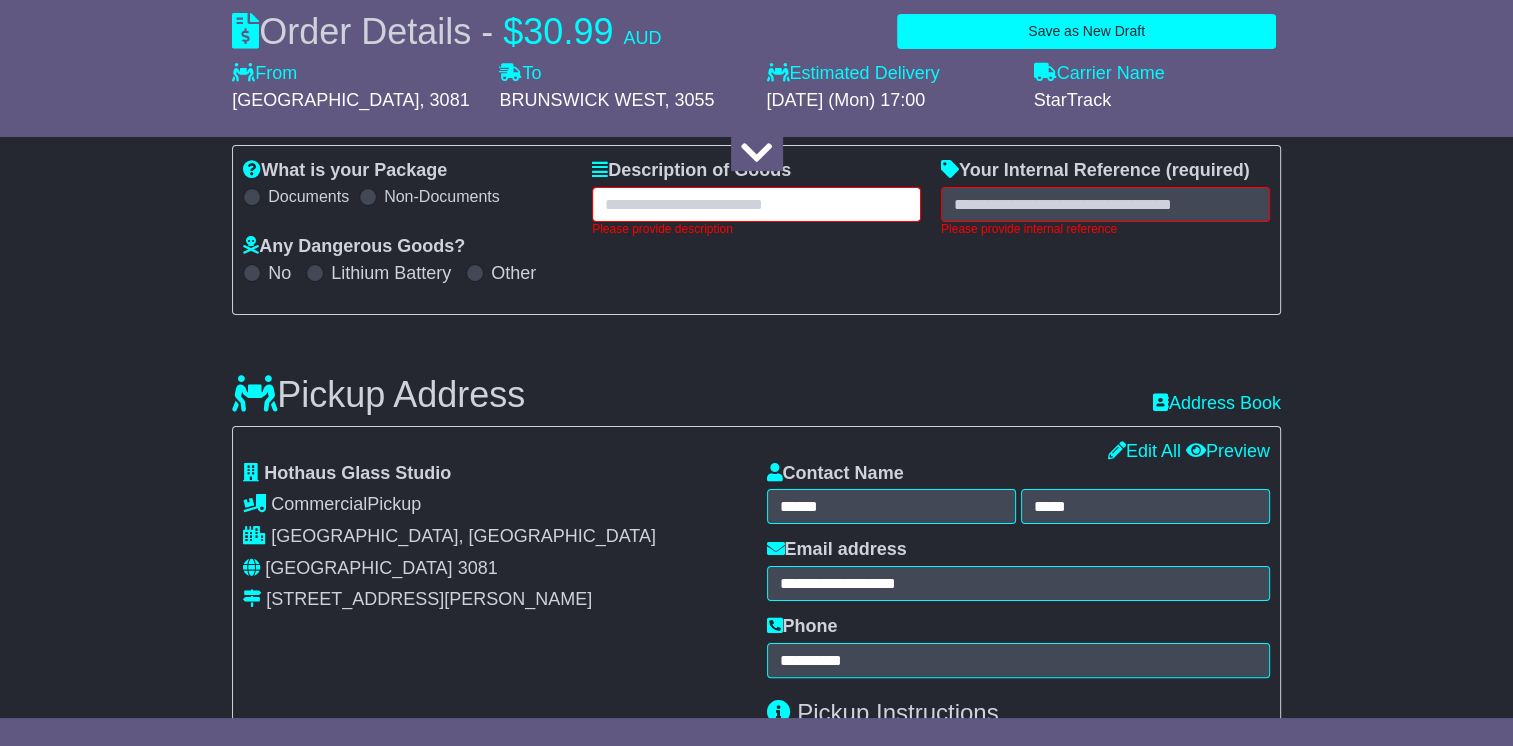 click at bounding box center (756, 204) 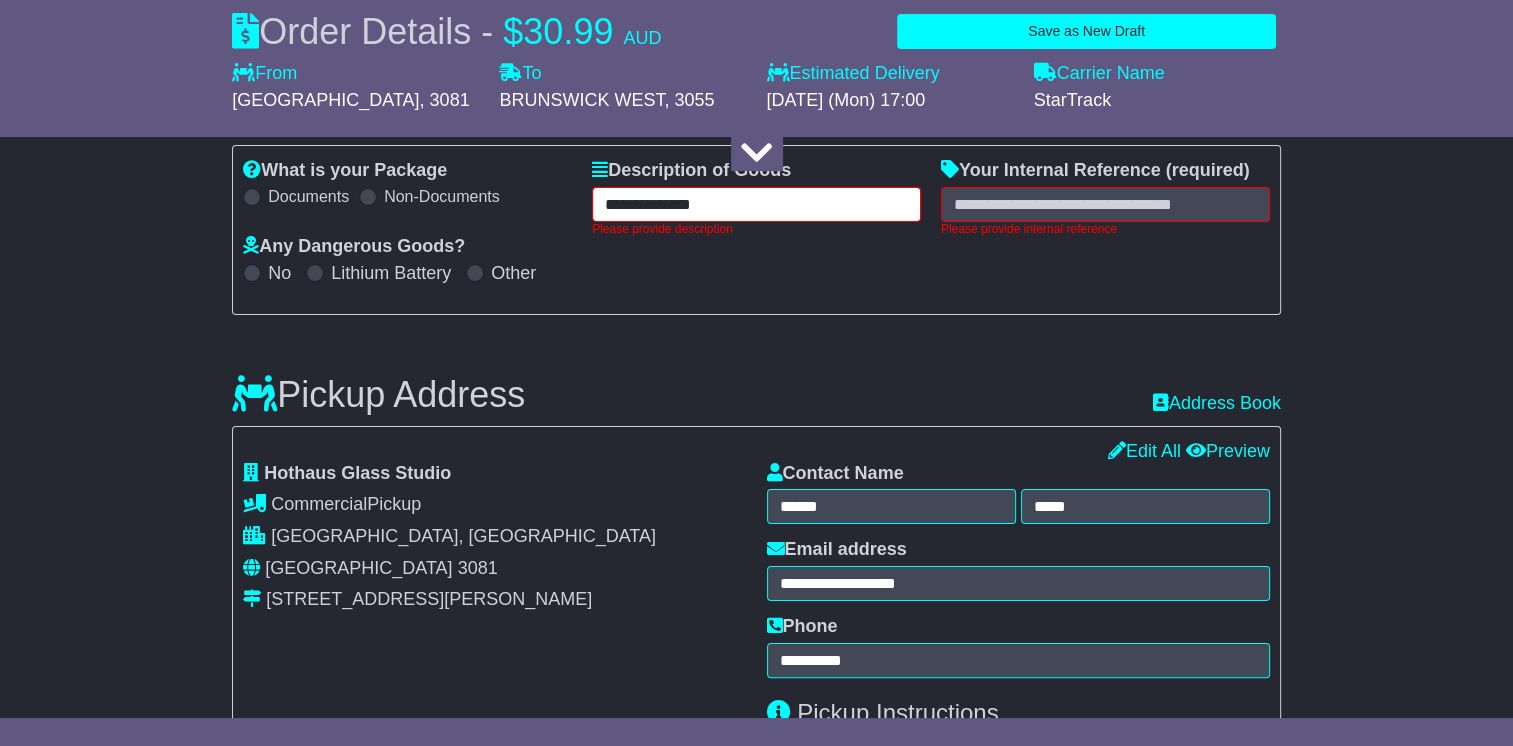 type on "**********" 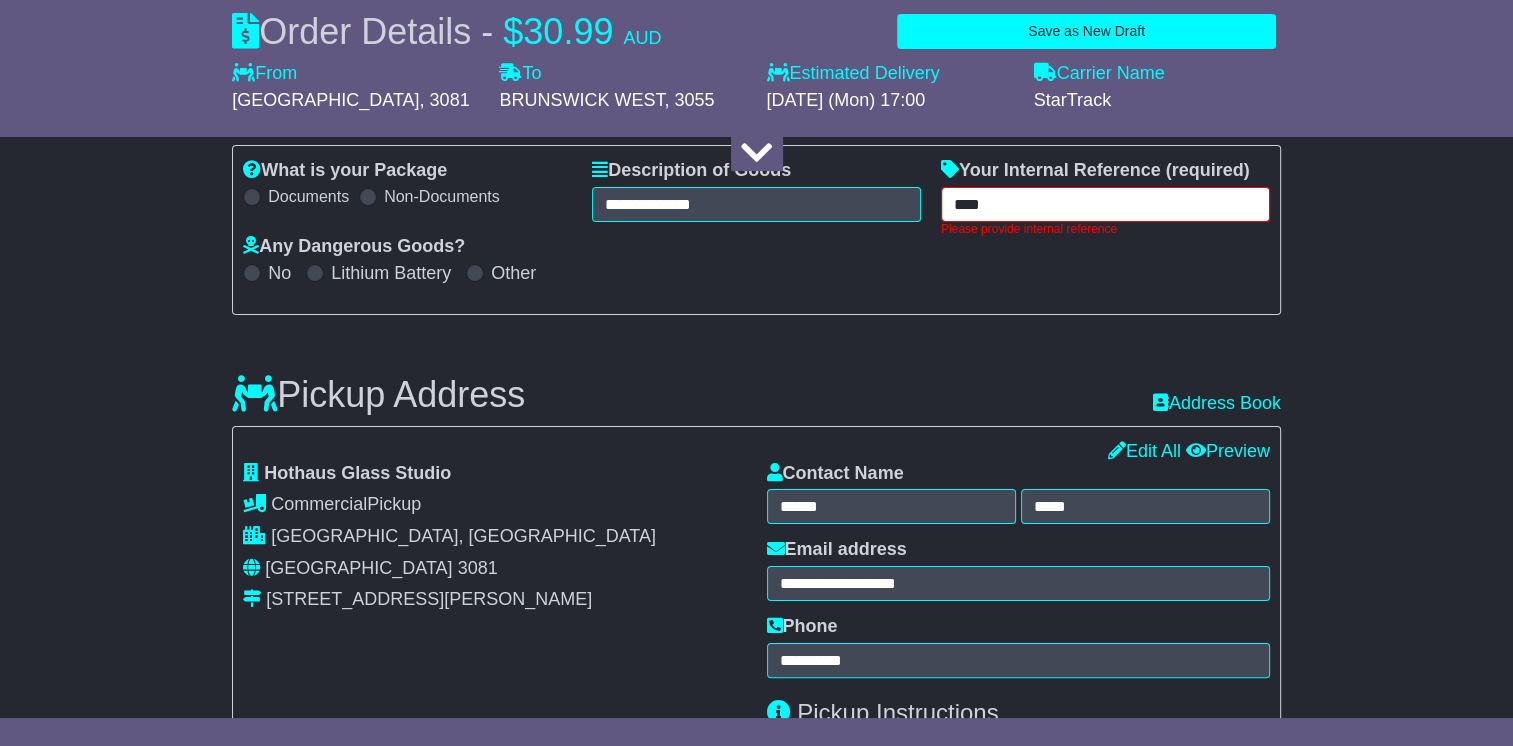 type on "****" 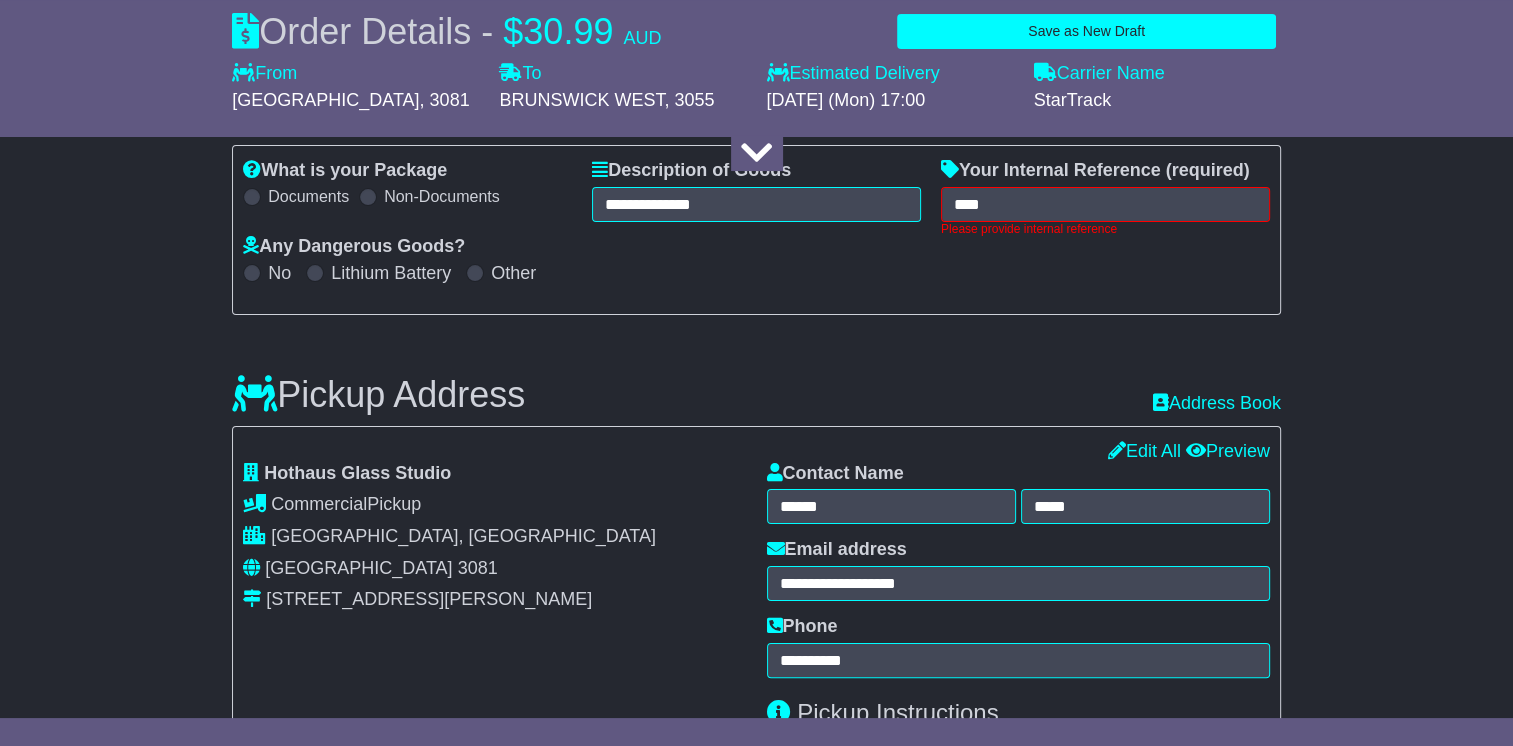 click on "**********" at bounding box center [756, 1384] 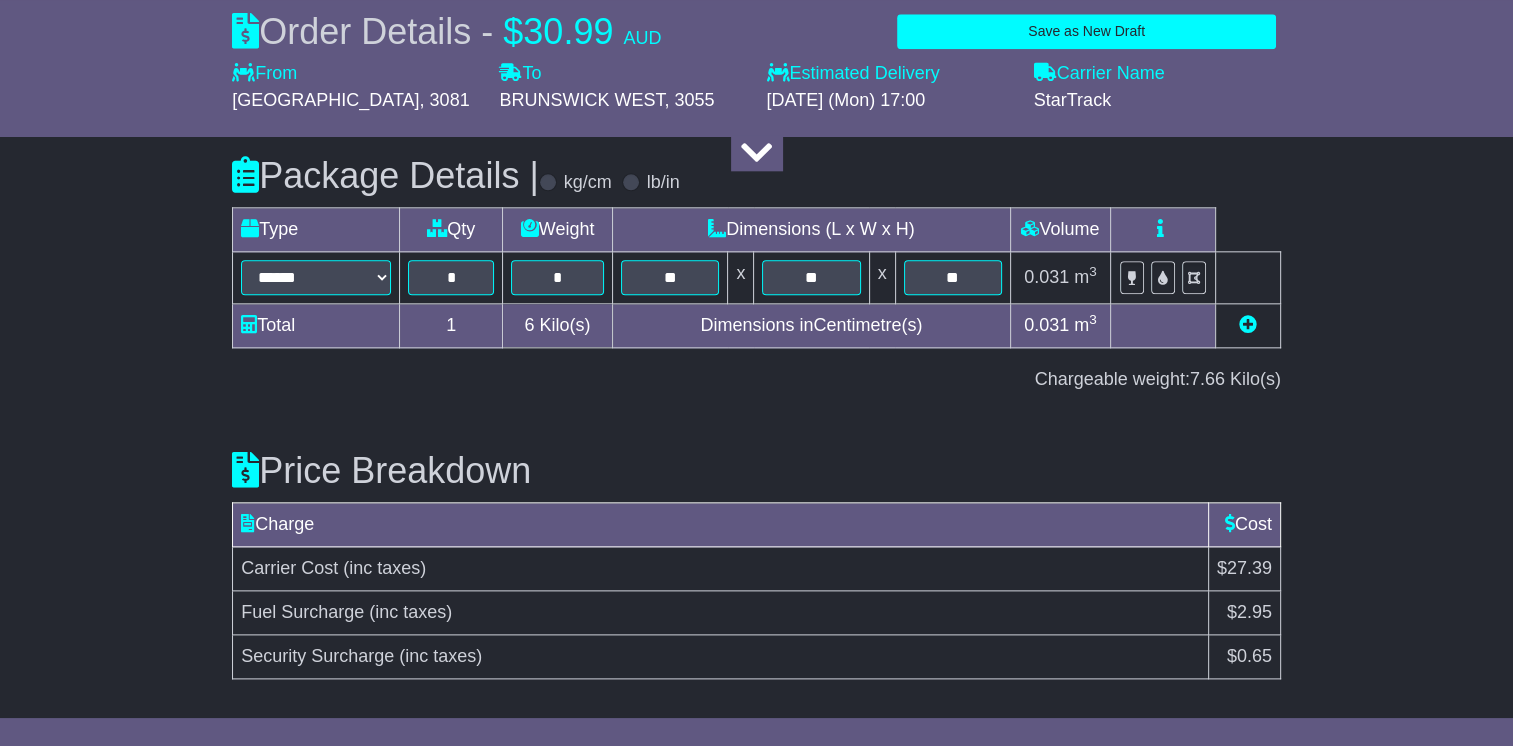 scroll, scrollTop: 2339, scrollLeft: 0, axis: vertical 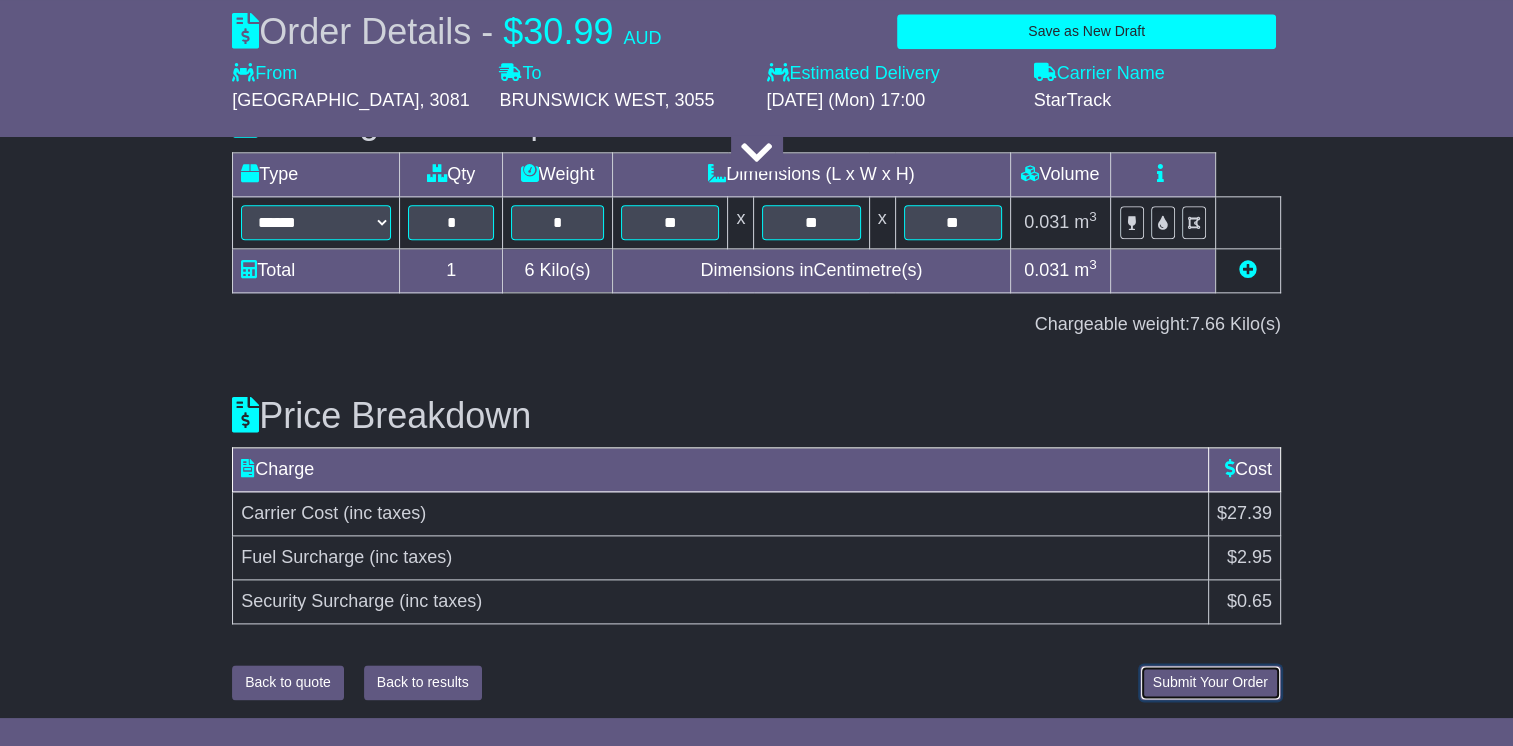 click on "Submit Your Order" at bounding box center (1210, 682) 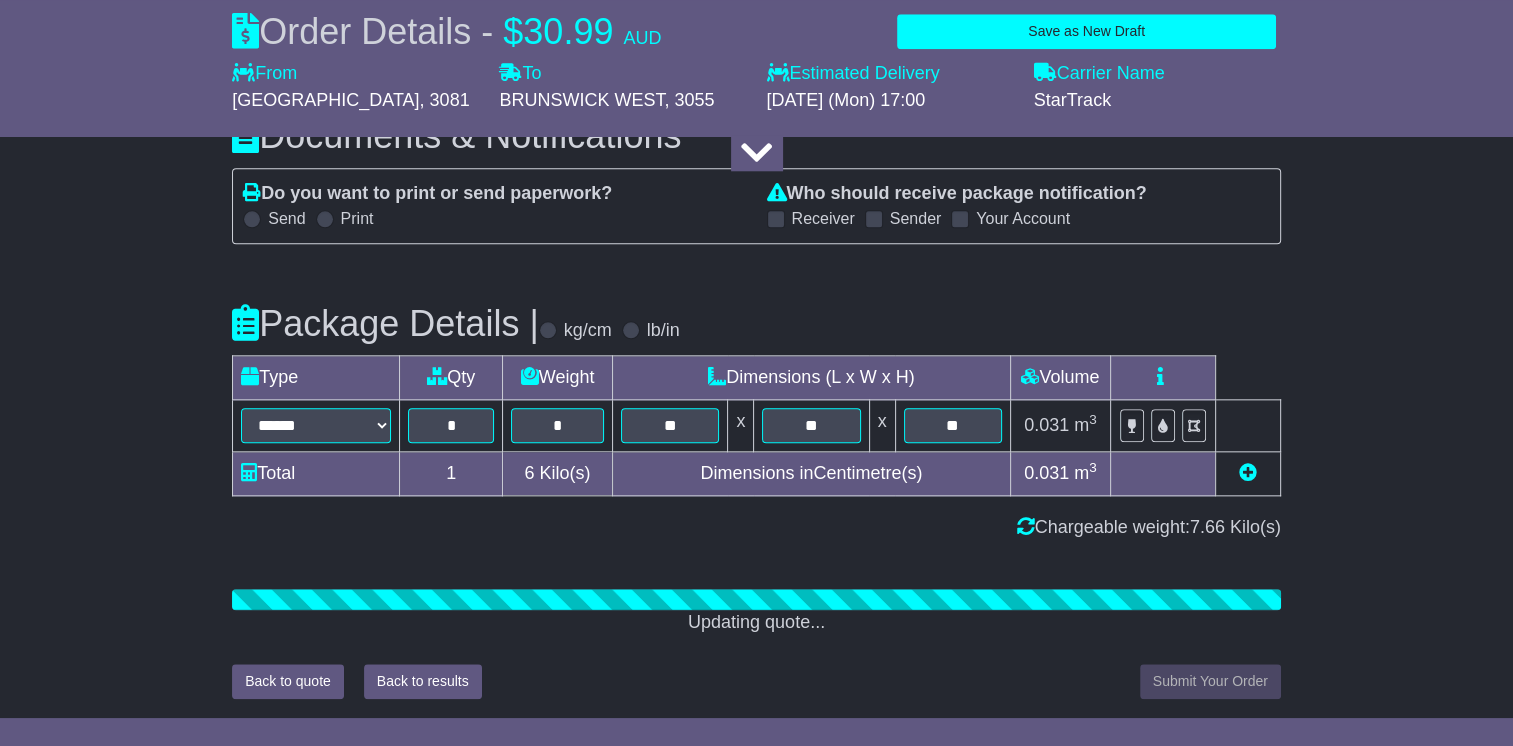 scroll, scrollTop: 2339, scrollLeft: 0, axis: vertical 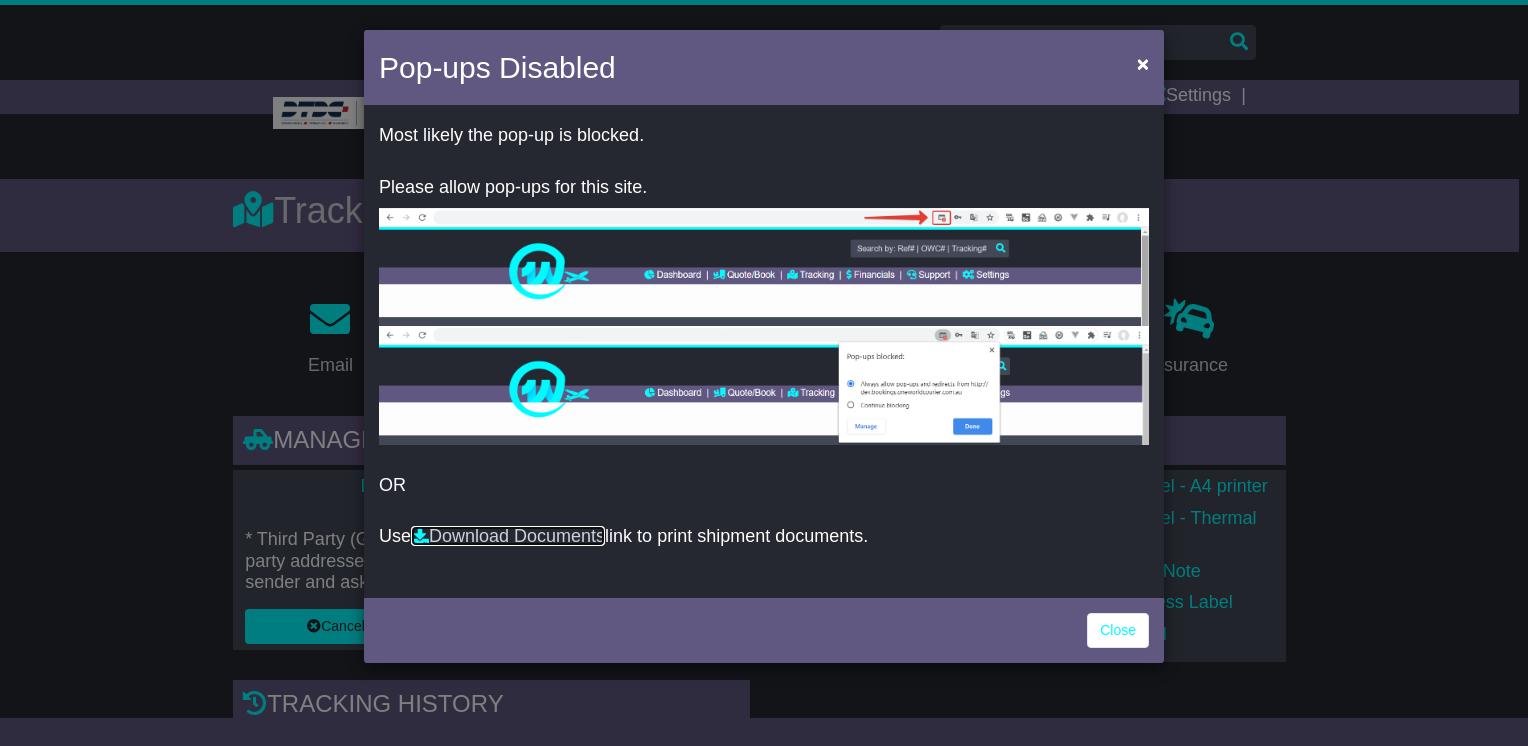 click on "Download Documents" at bounding box center [508, 536] 